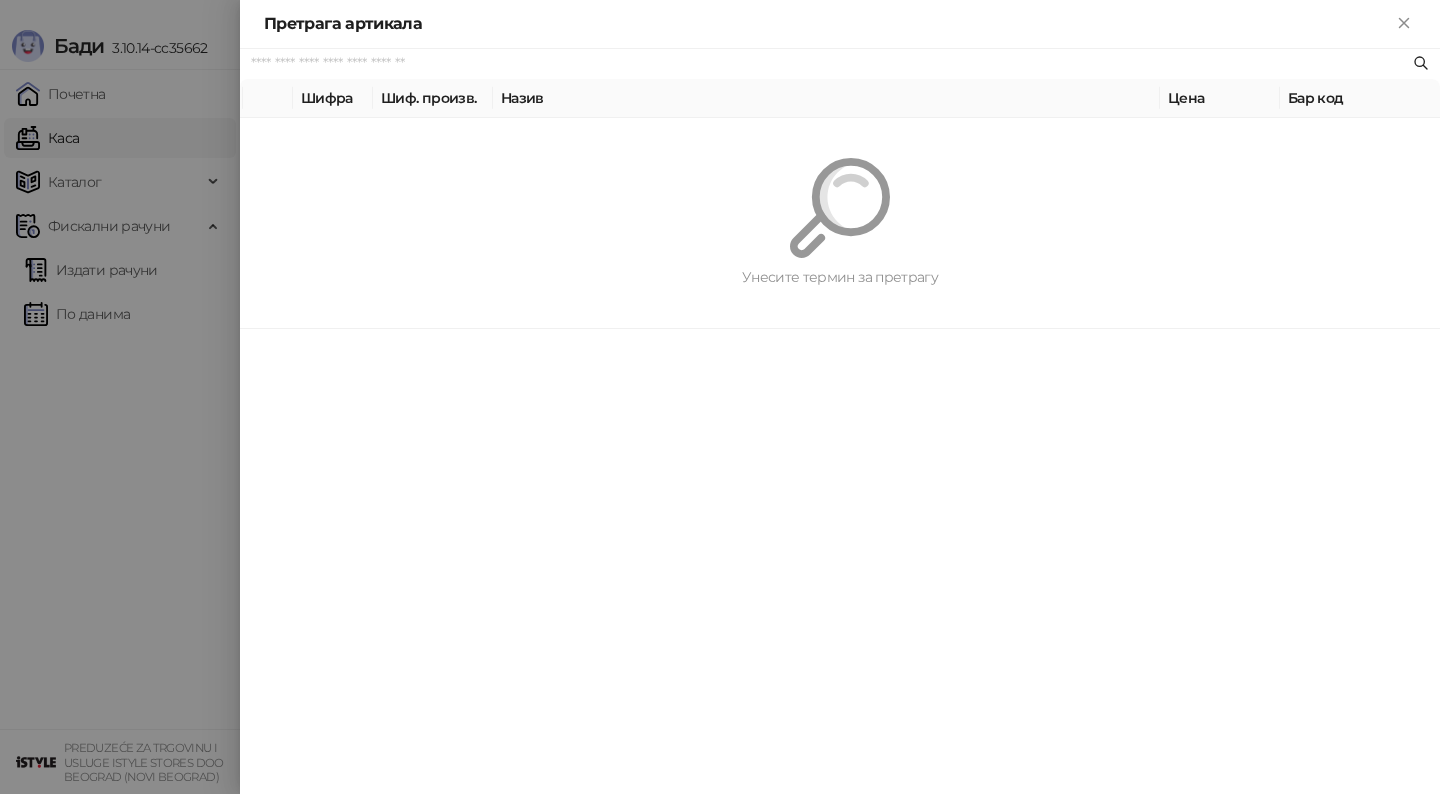 scroll, scrollTop: 0, scrollLeft: 0, axis: both 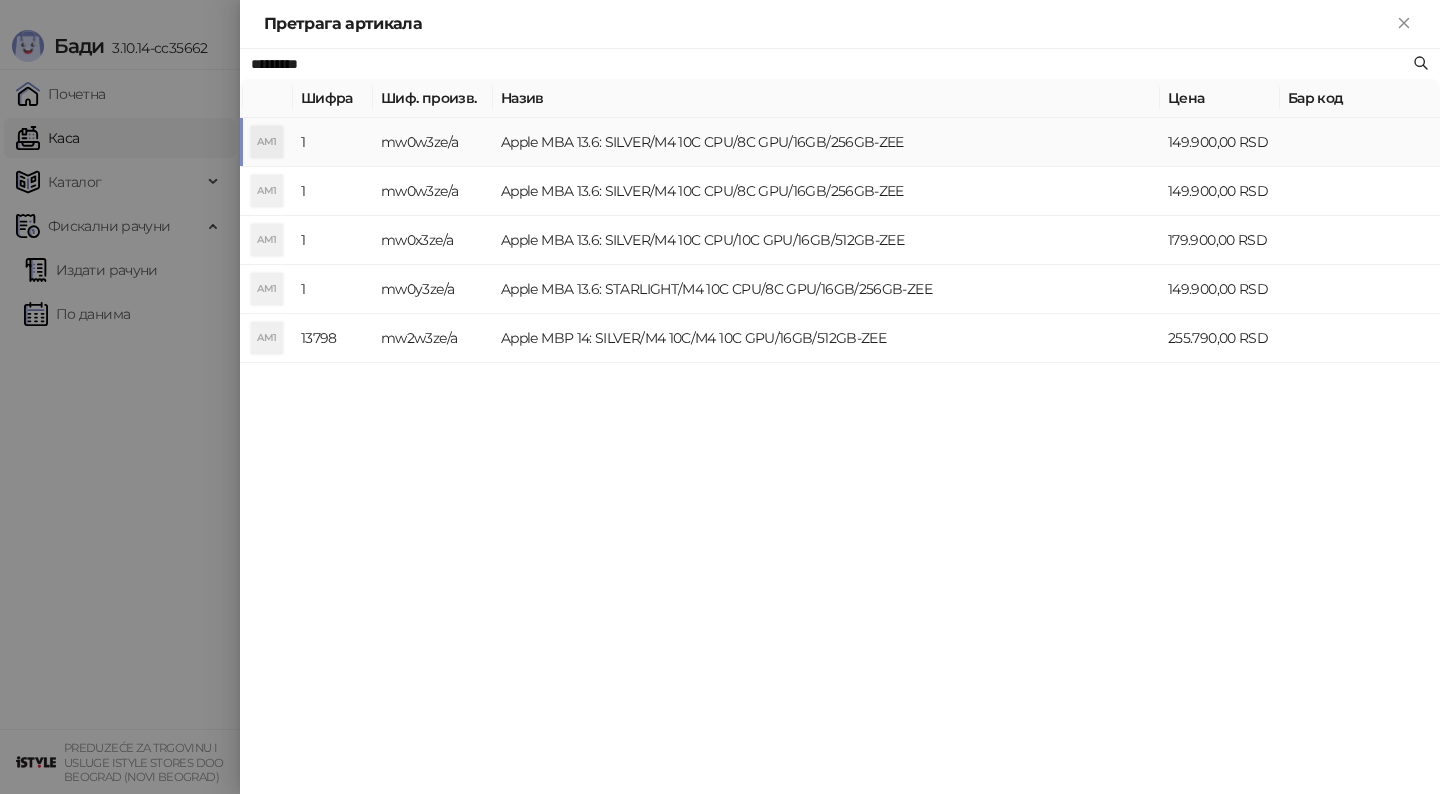 type on "*********" 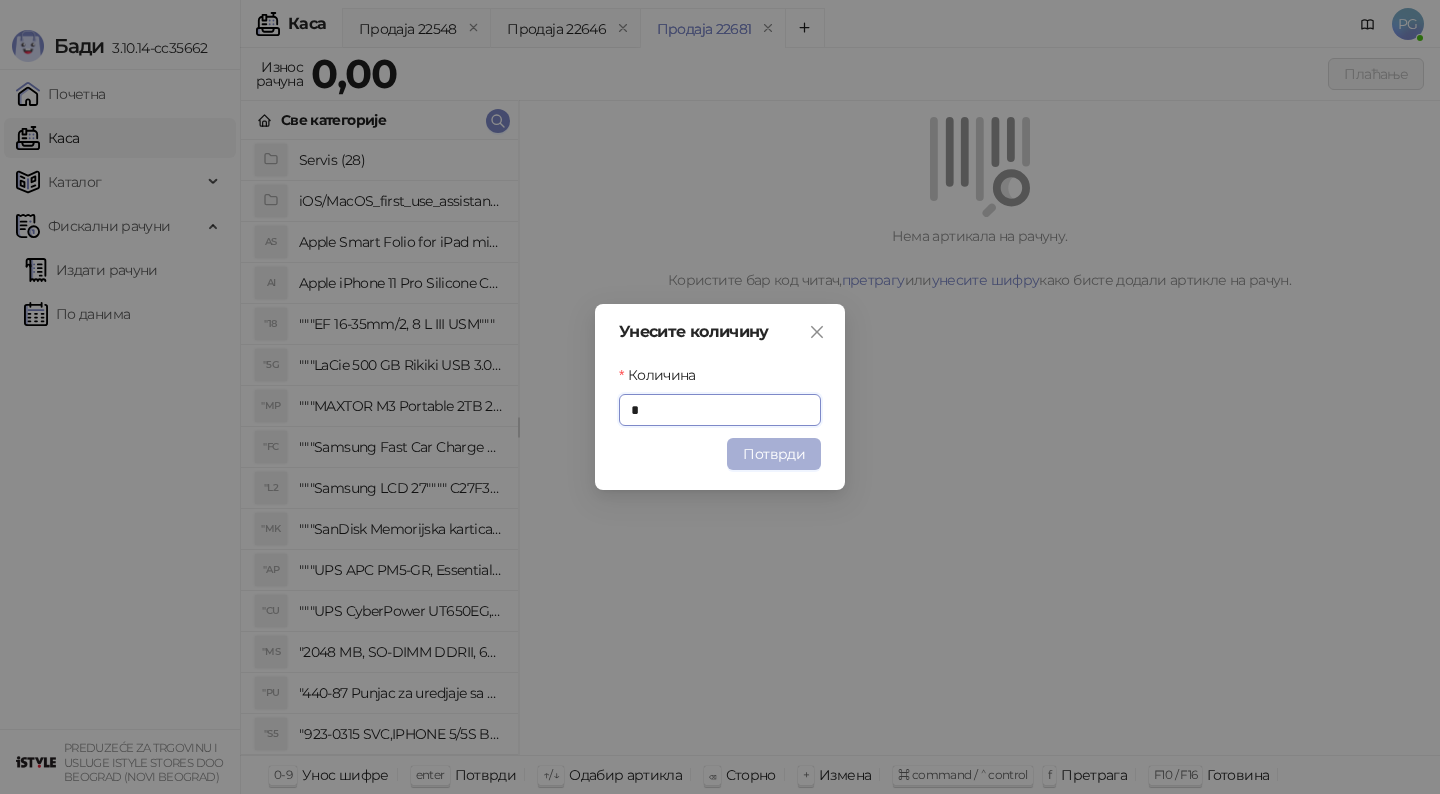 click on "Потврди" at bounding box center [774, 454] 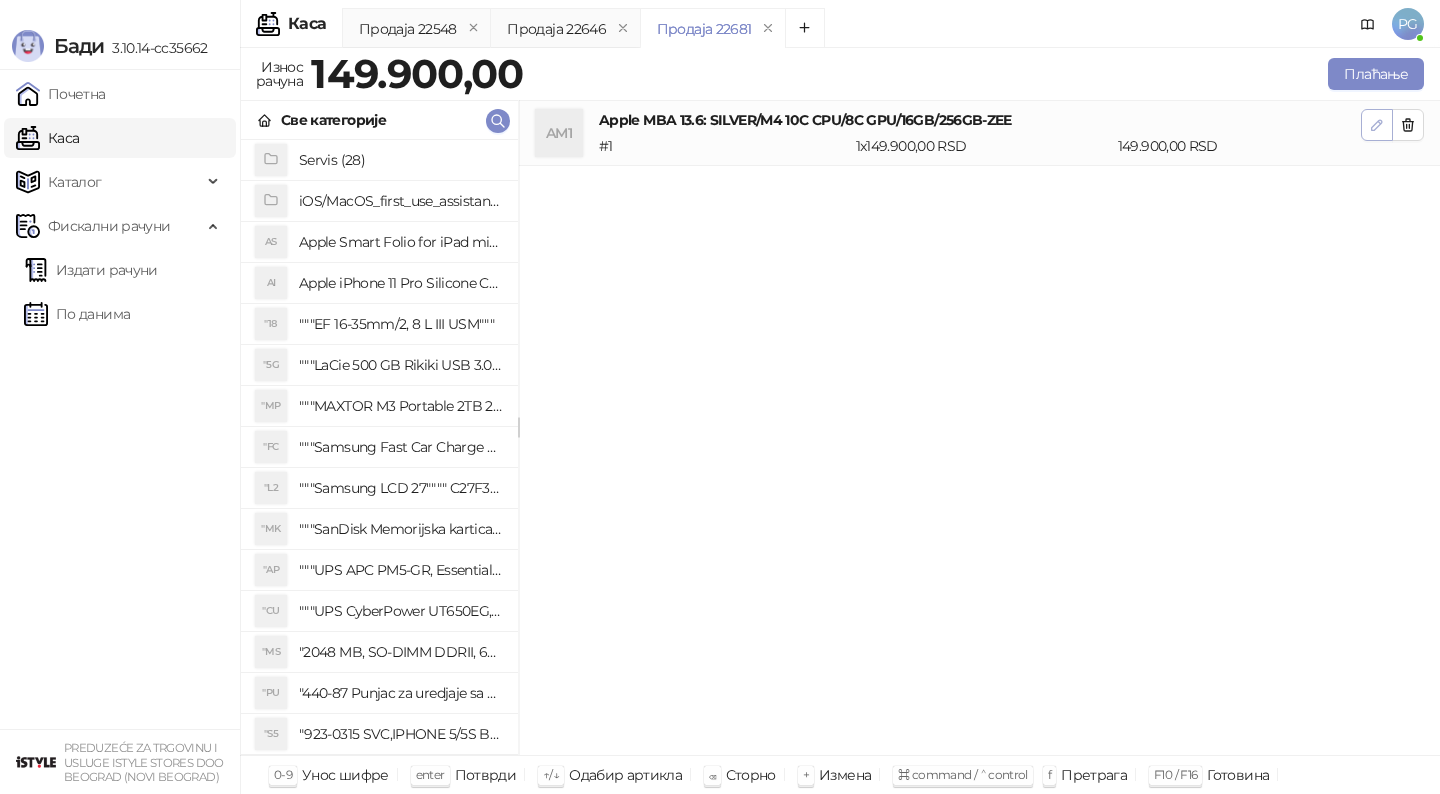 click 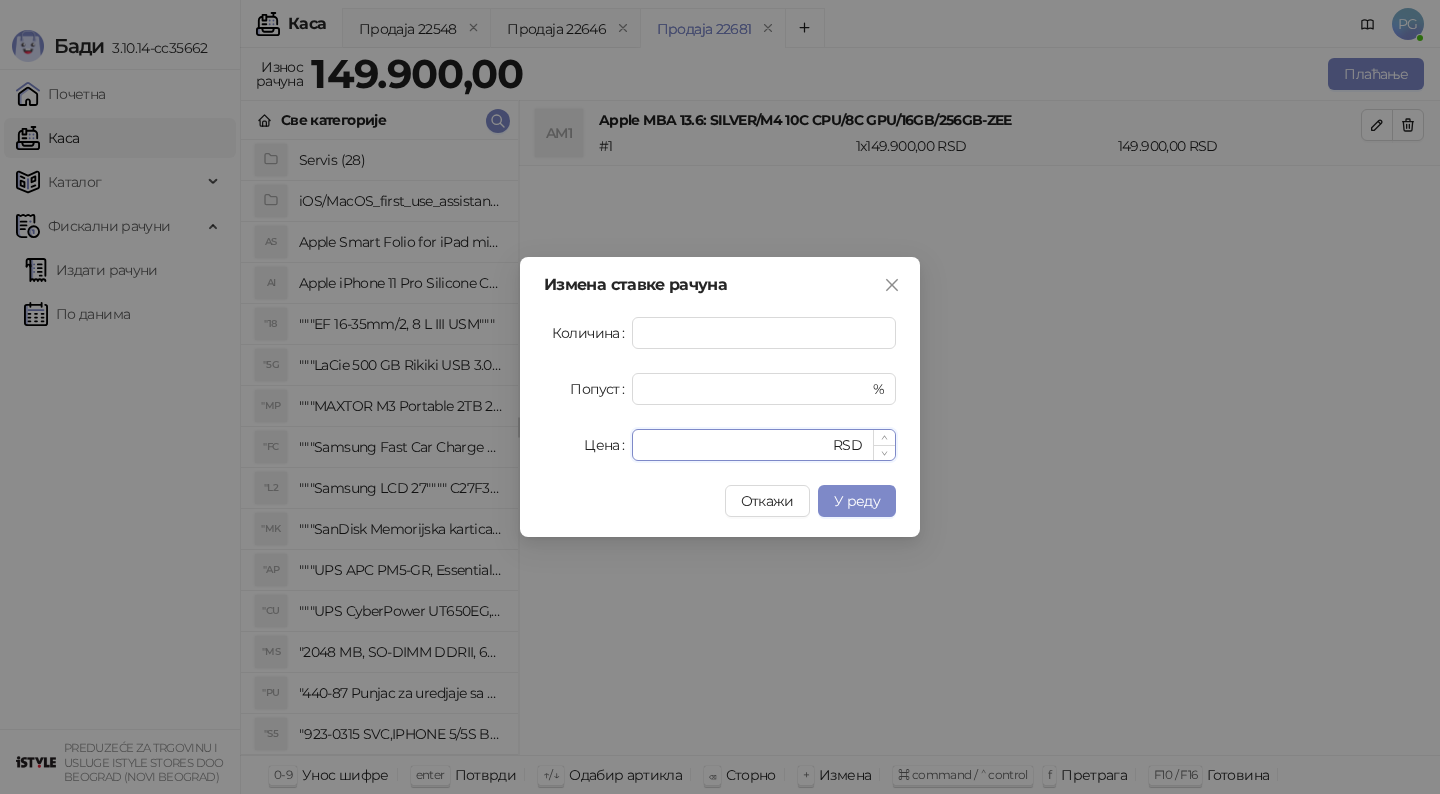 click on "******" at bounding box center (736, 445) 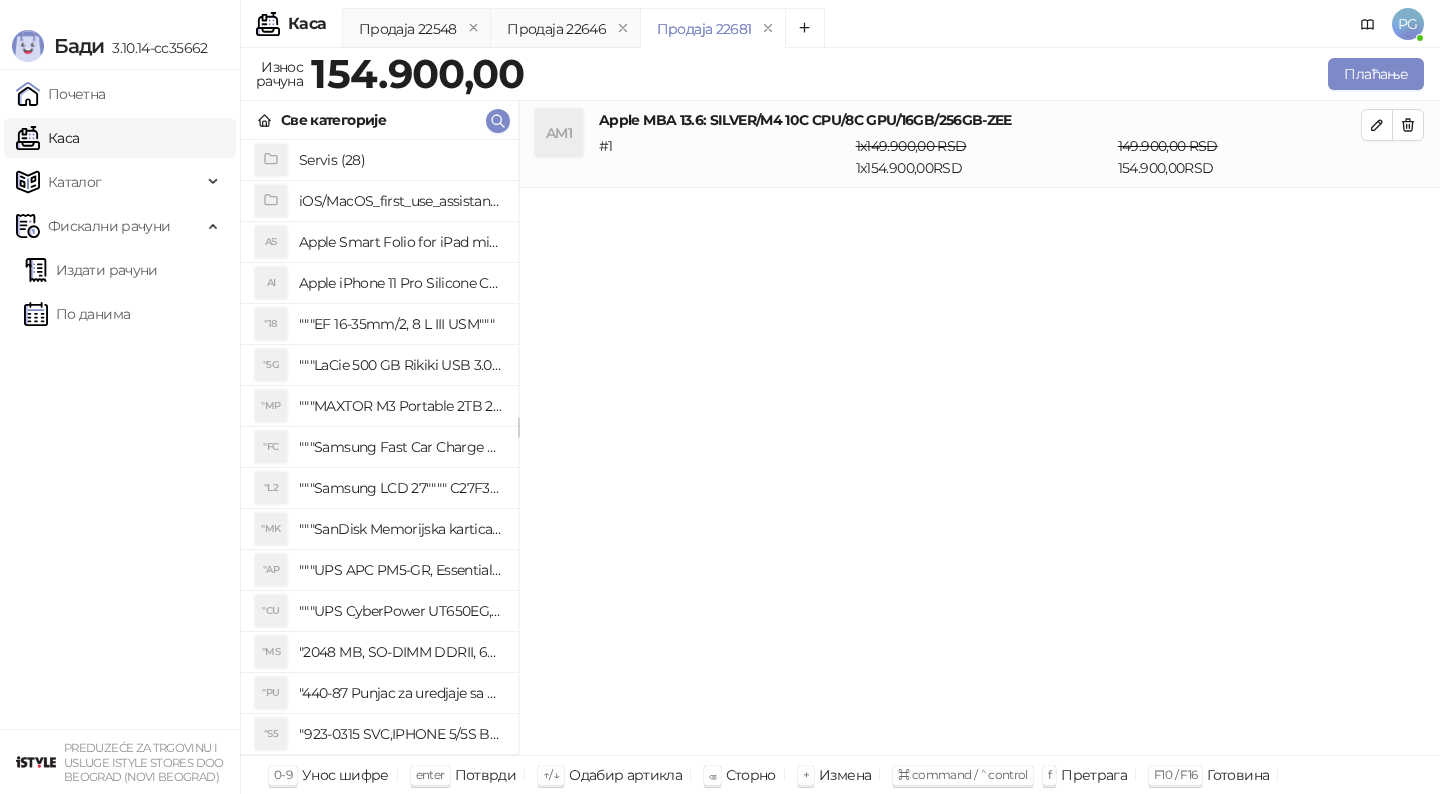 click on "Све категорије" at bounding box center (379, 120) 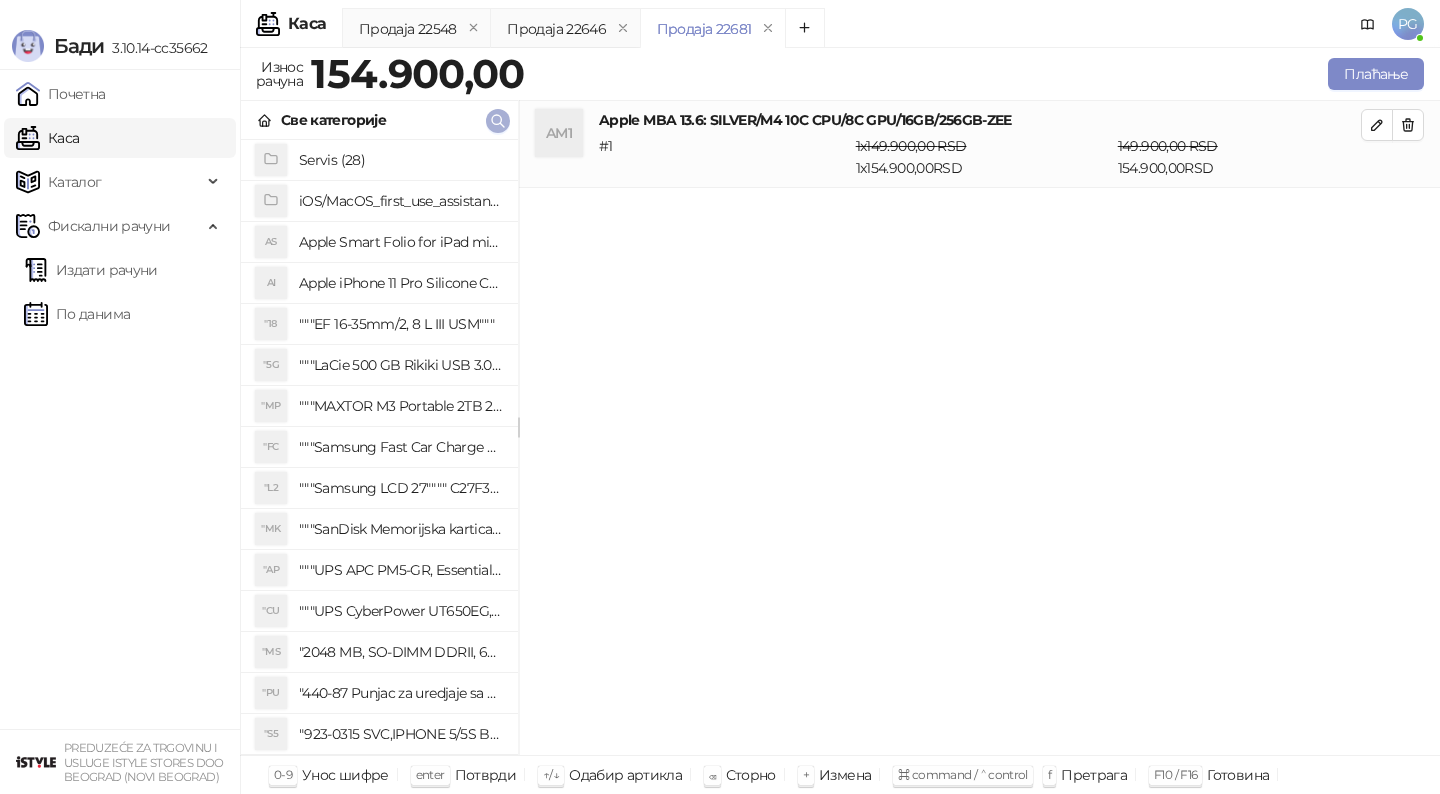 click 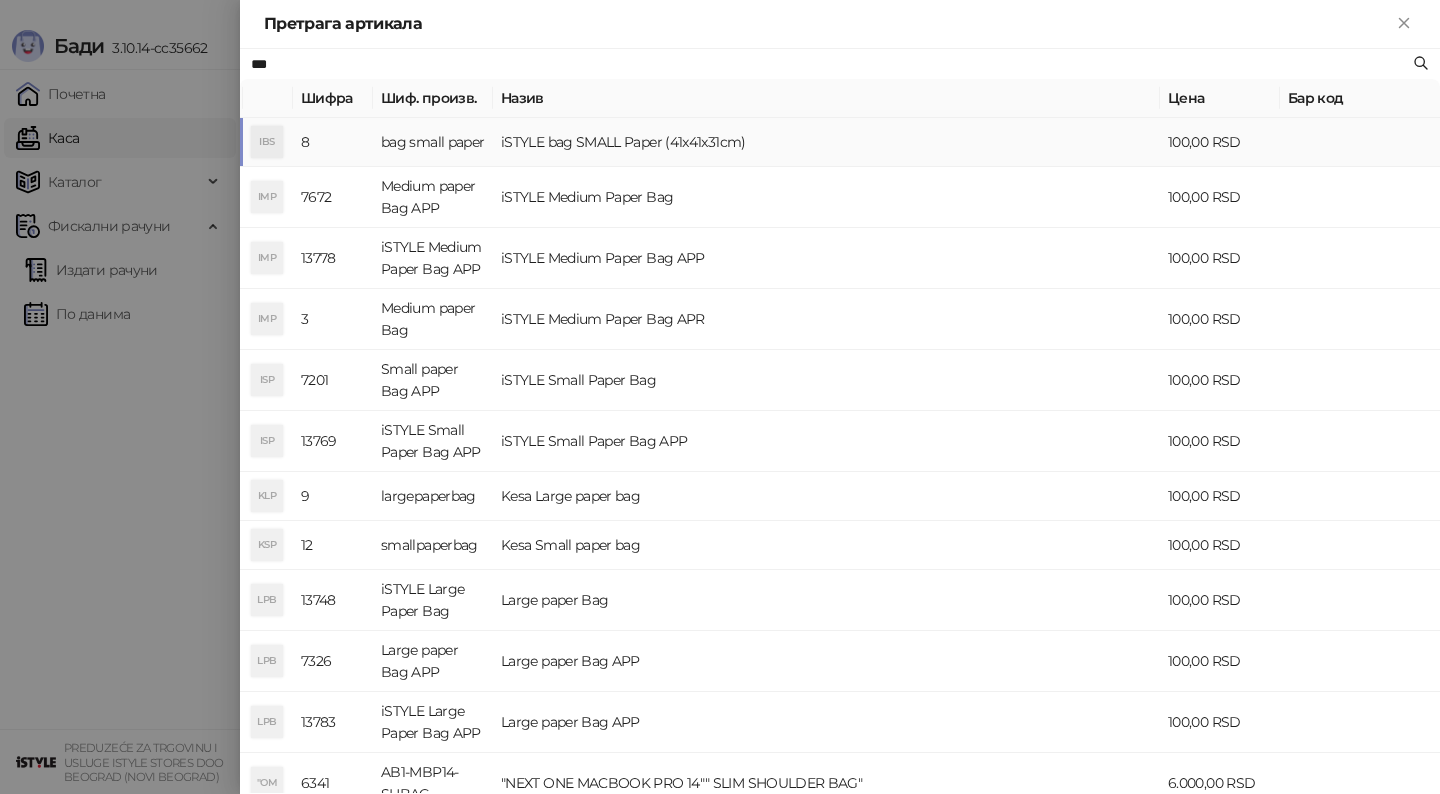 drag, startPoint x: 656, startPoint y: 151, endPoint x: 645, endPoint y: 147, distance: 11.7046995 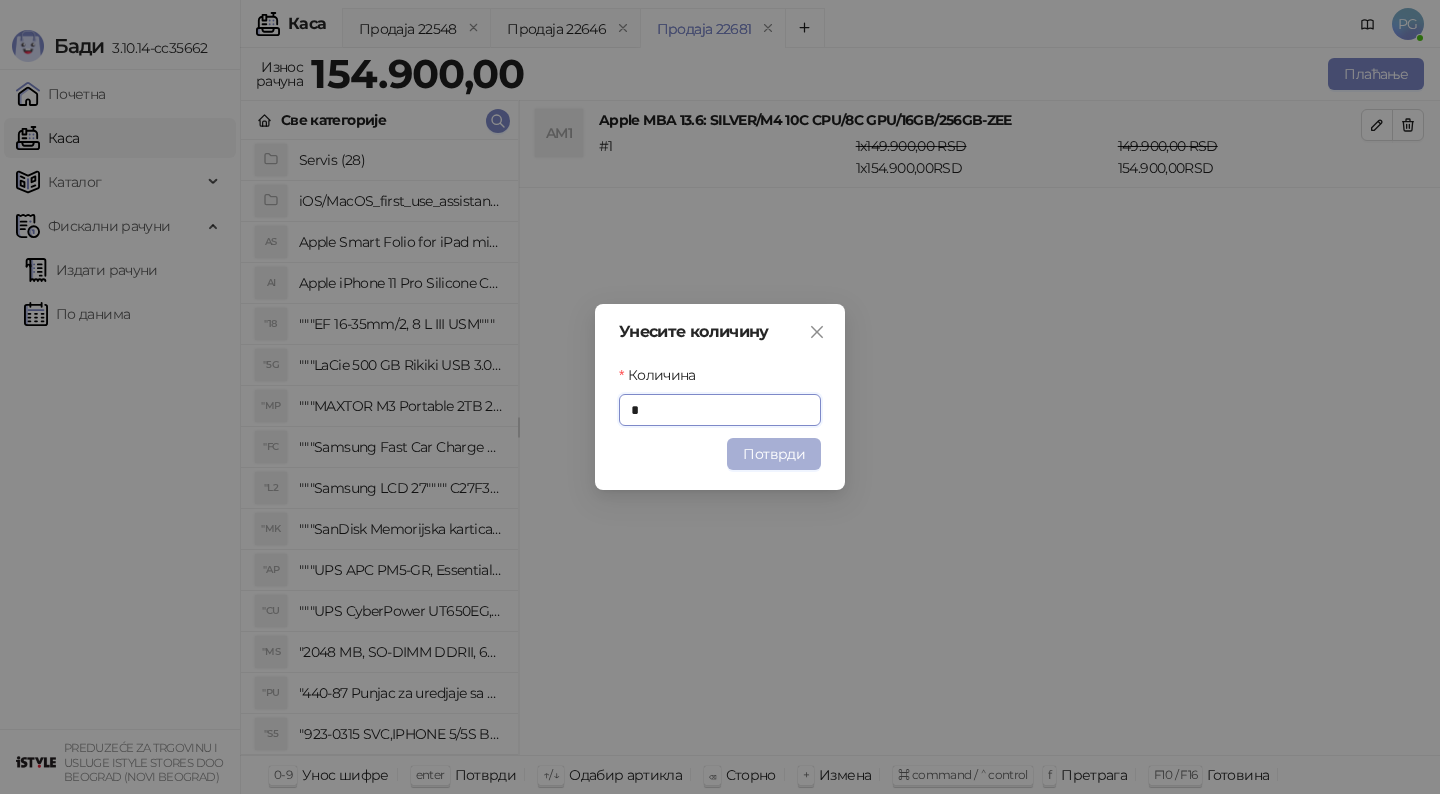 click on "Потврди" at bounding box center [774, 454] 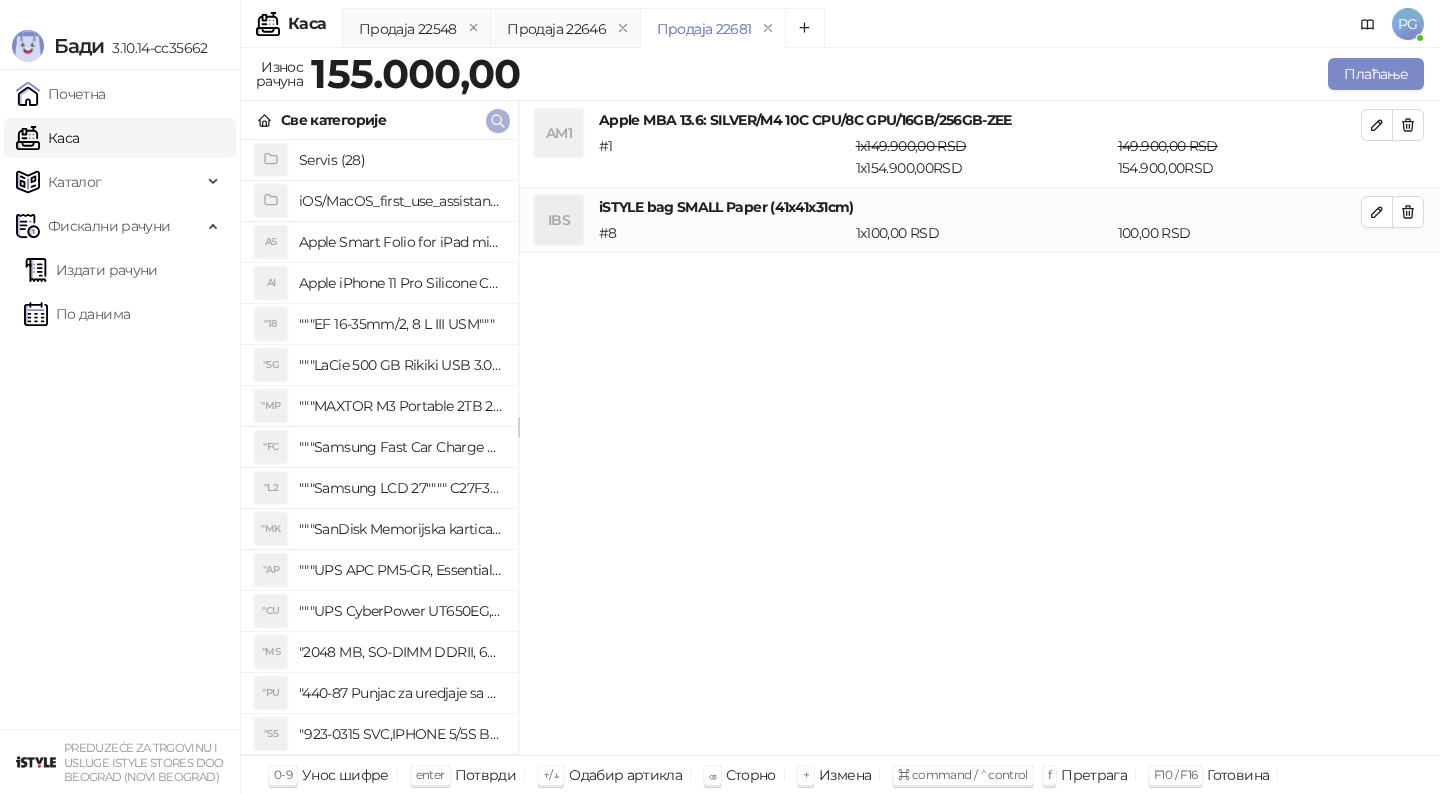 click 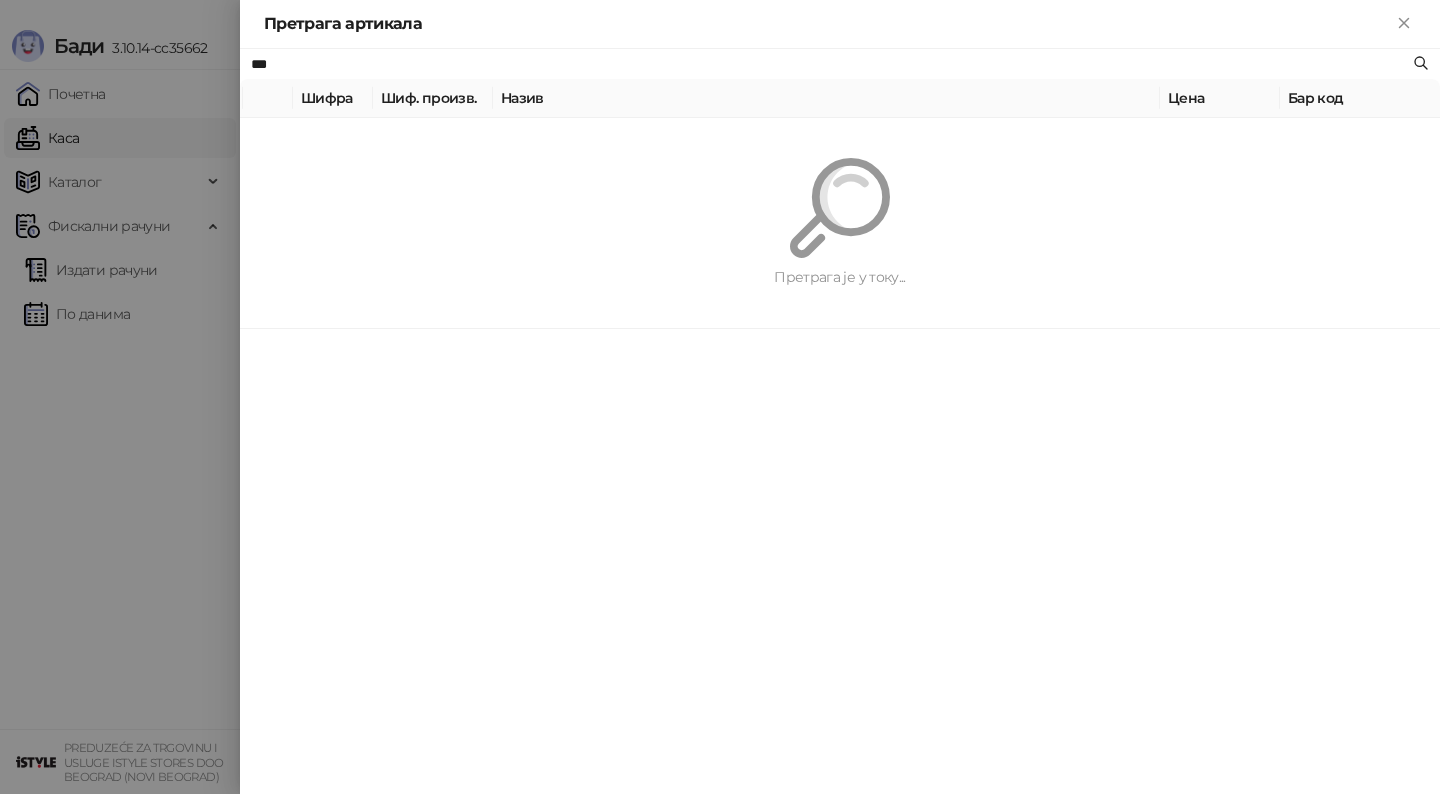 paste on "******" 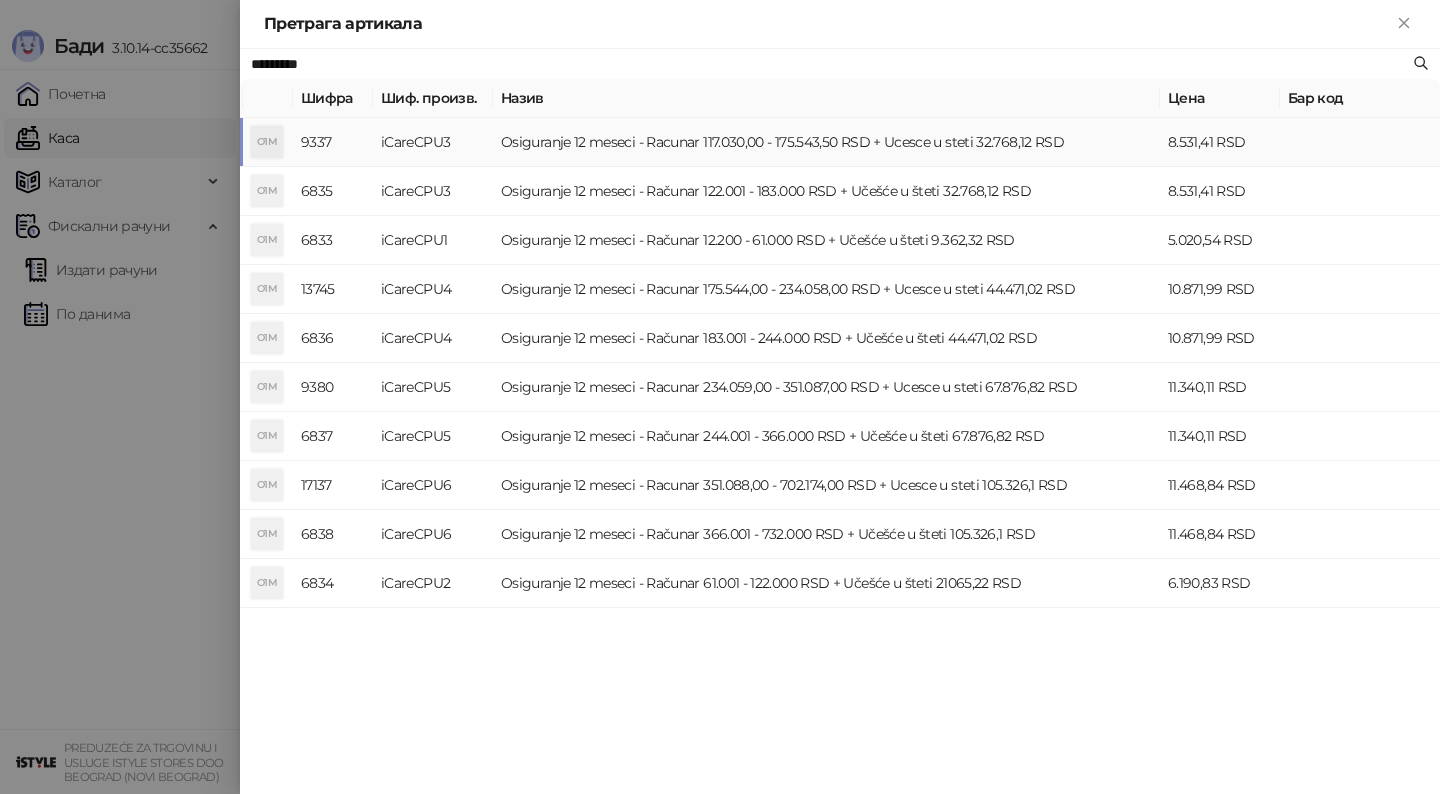 type on "*********" 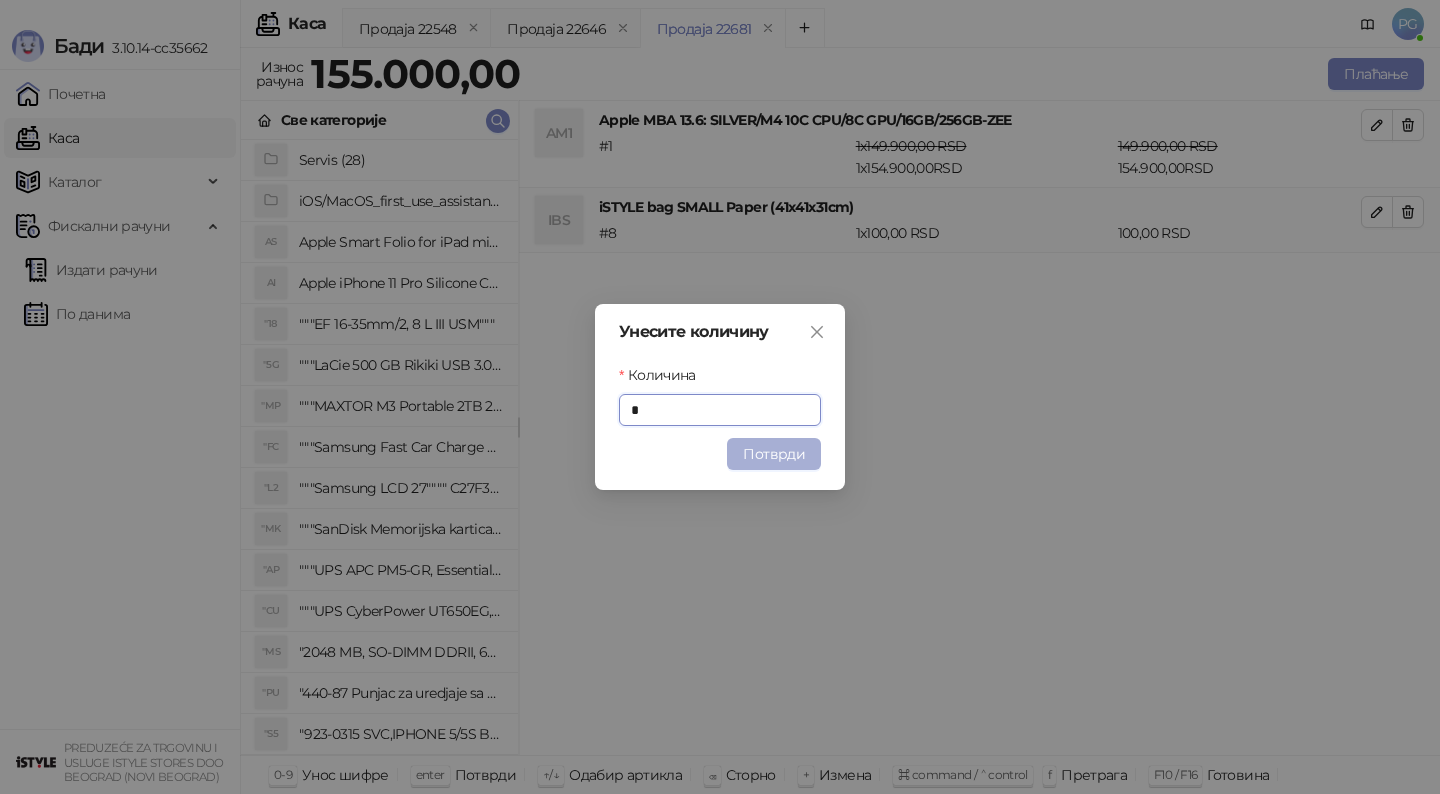 click on "Потврди" at bounding box center (774, 454) 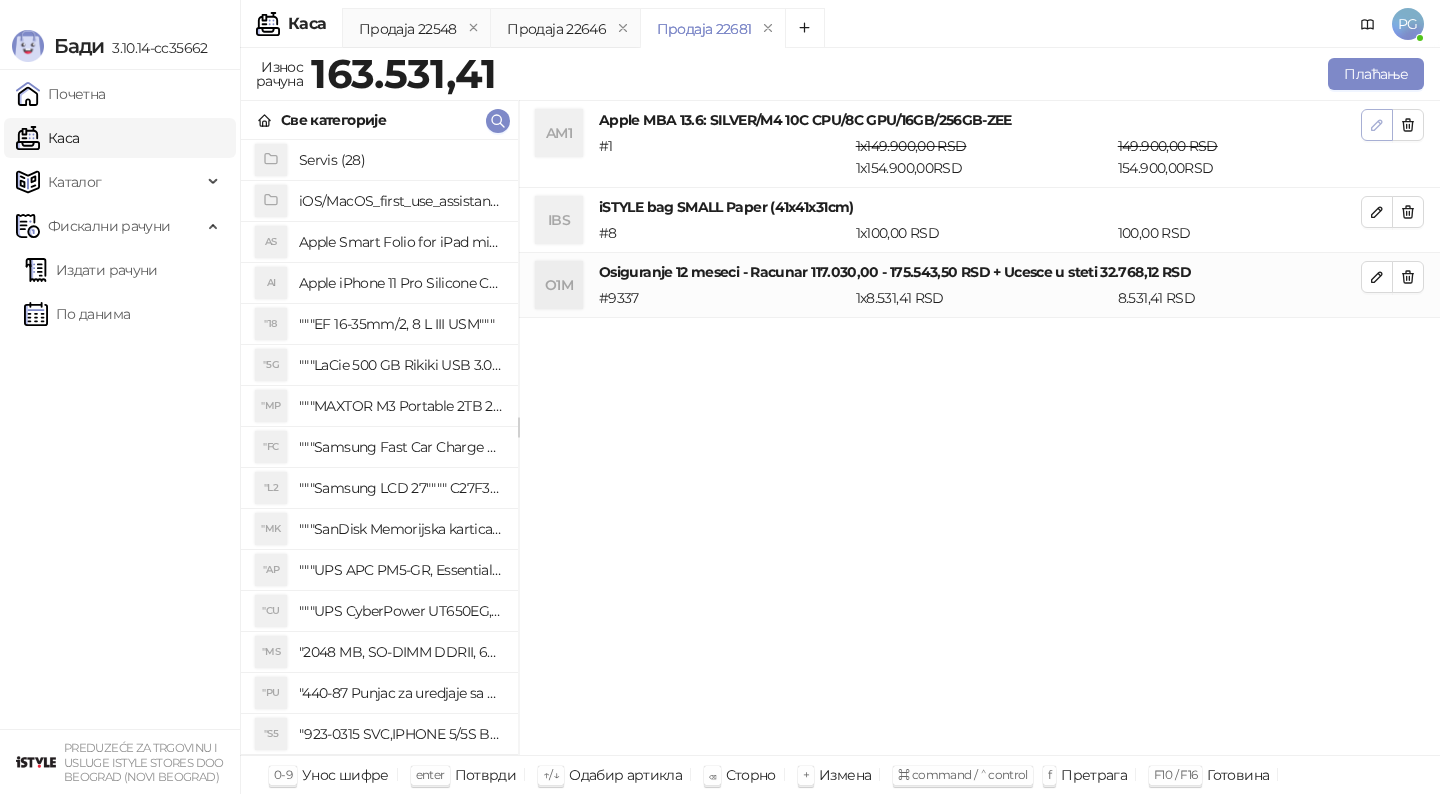 click 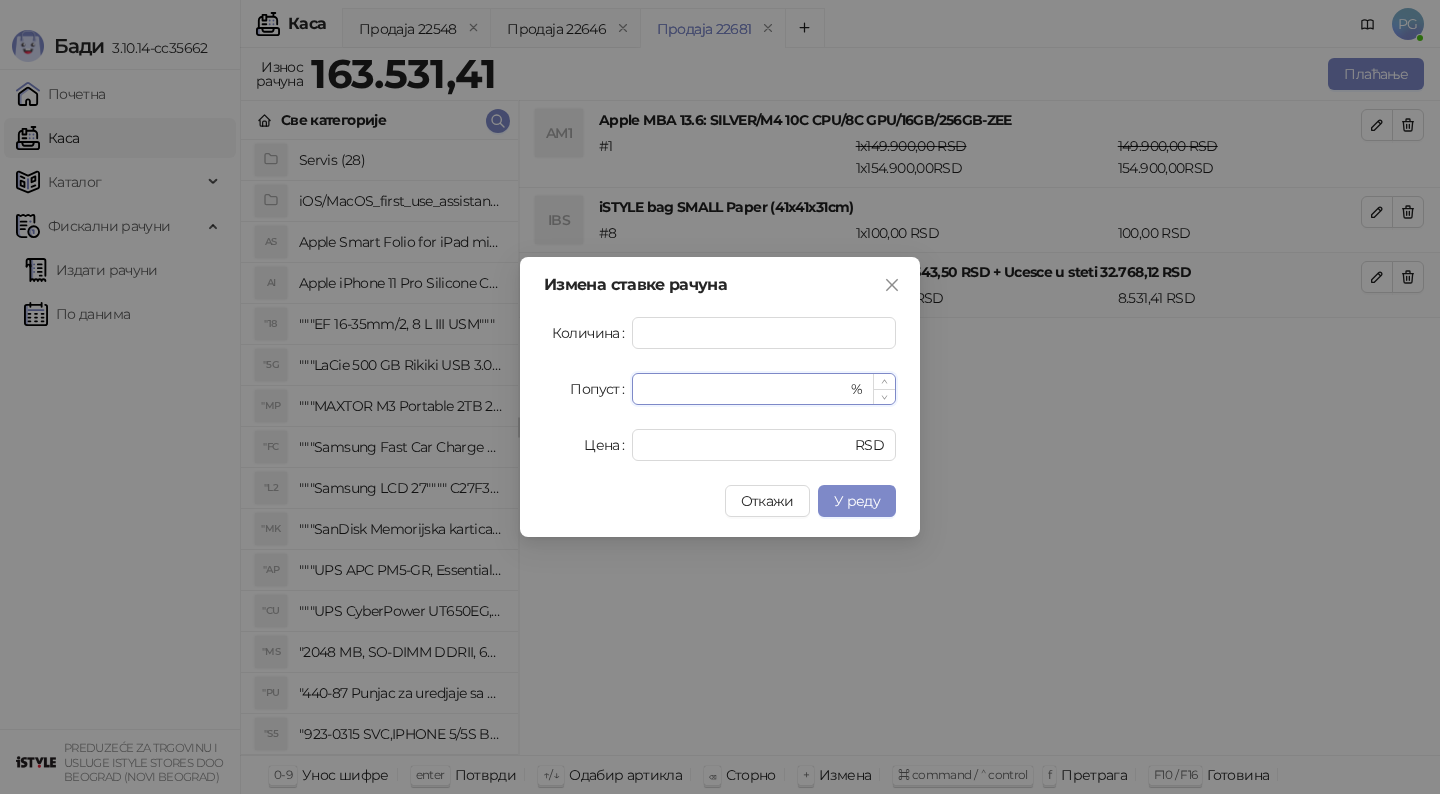 click on "*" at bounding box center [745, 389] 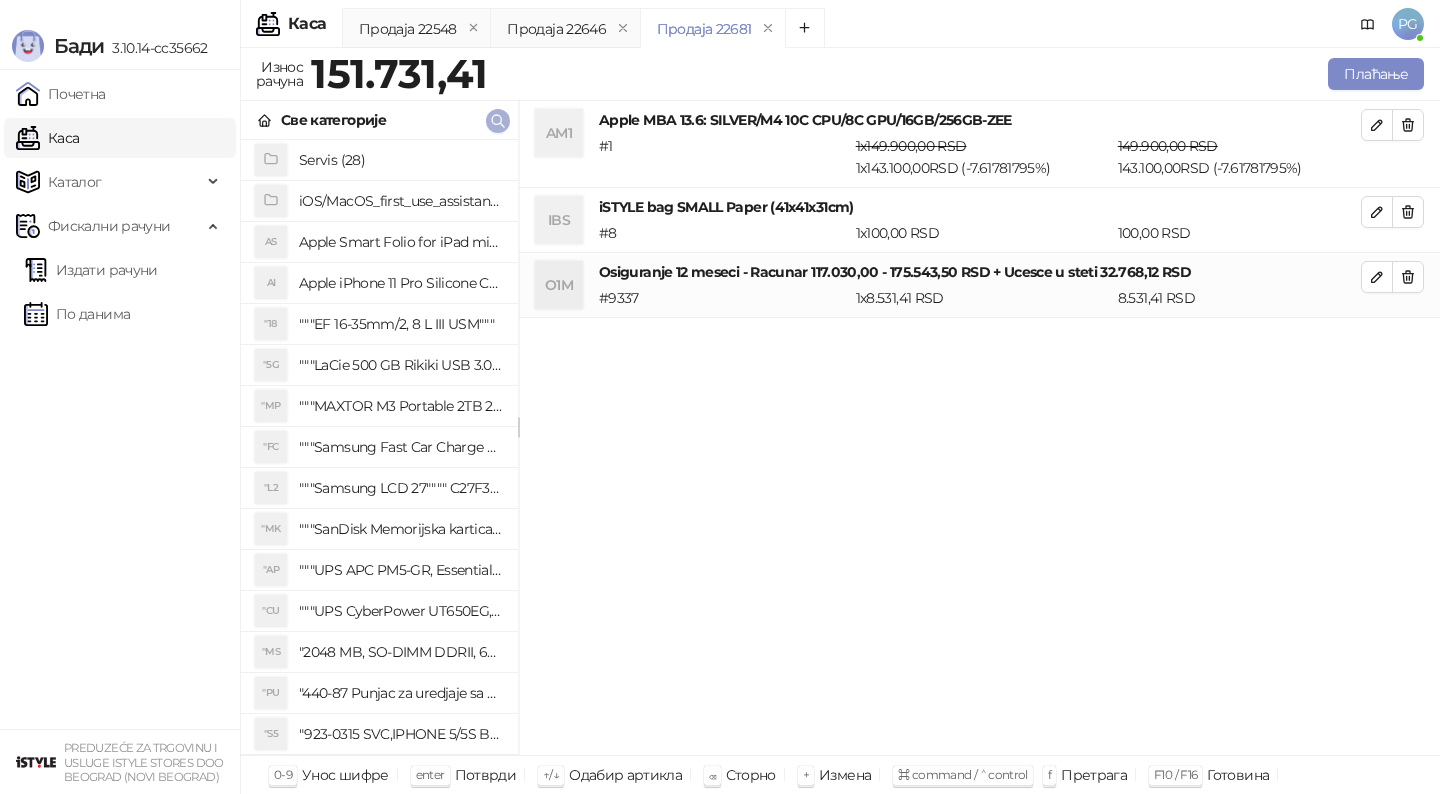click 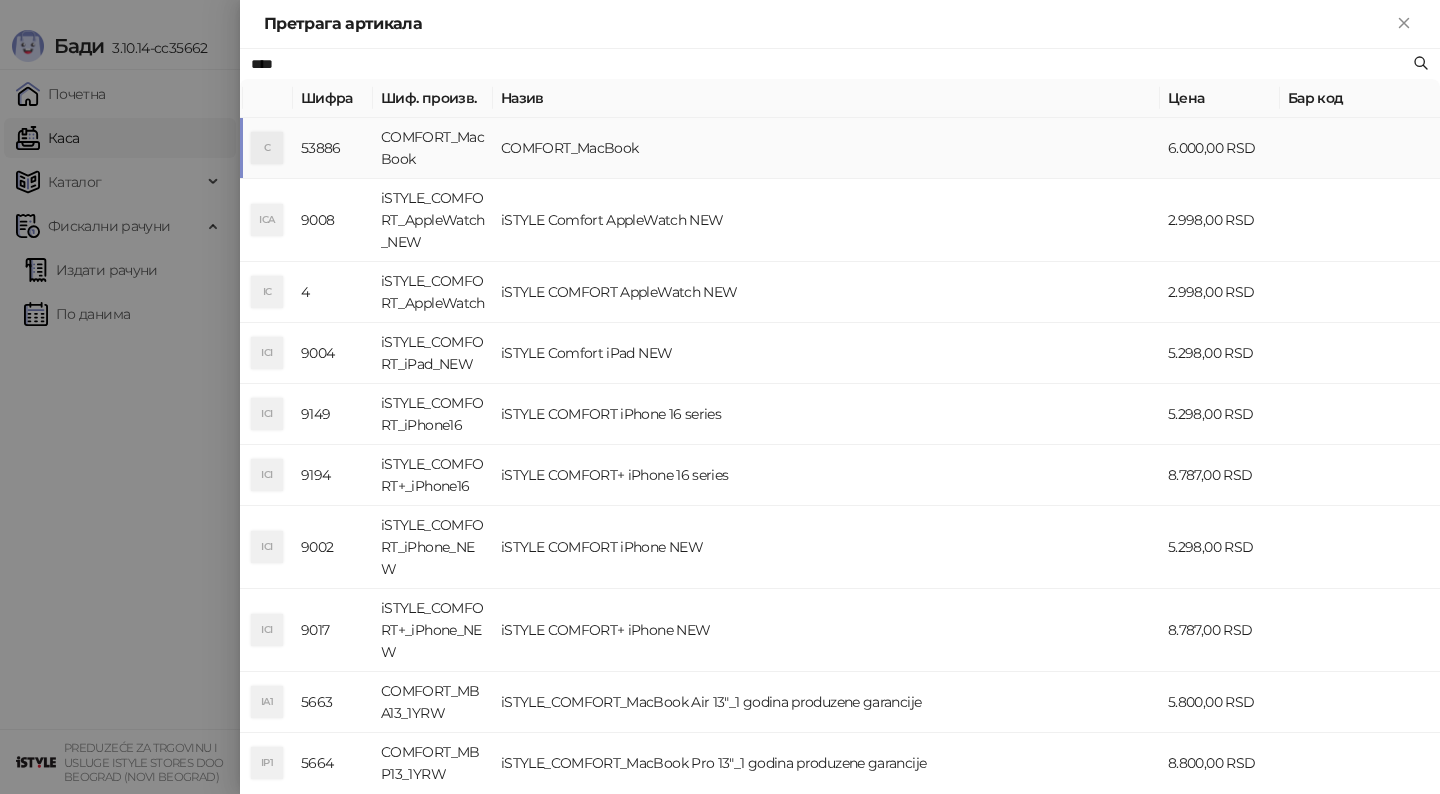 click on "COMFORT_MacBook" at bounding box center [826, 148] 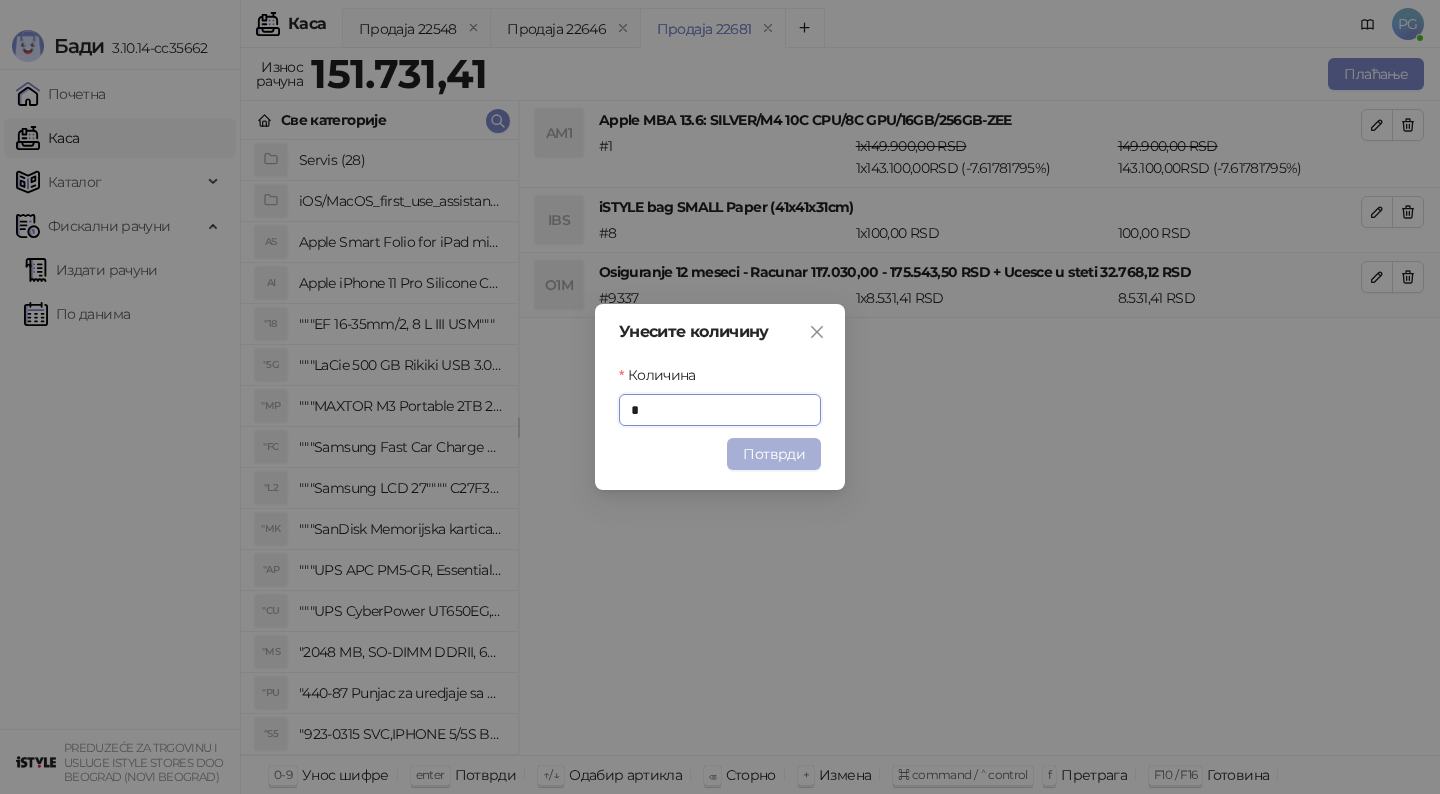 click on "Потврди" at bounding box center (774, 454) 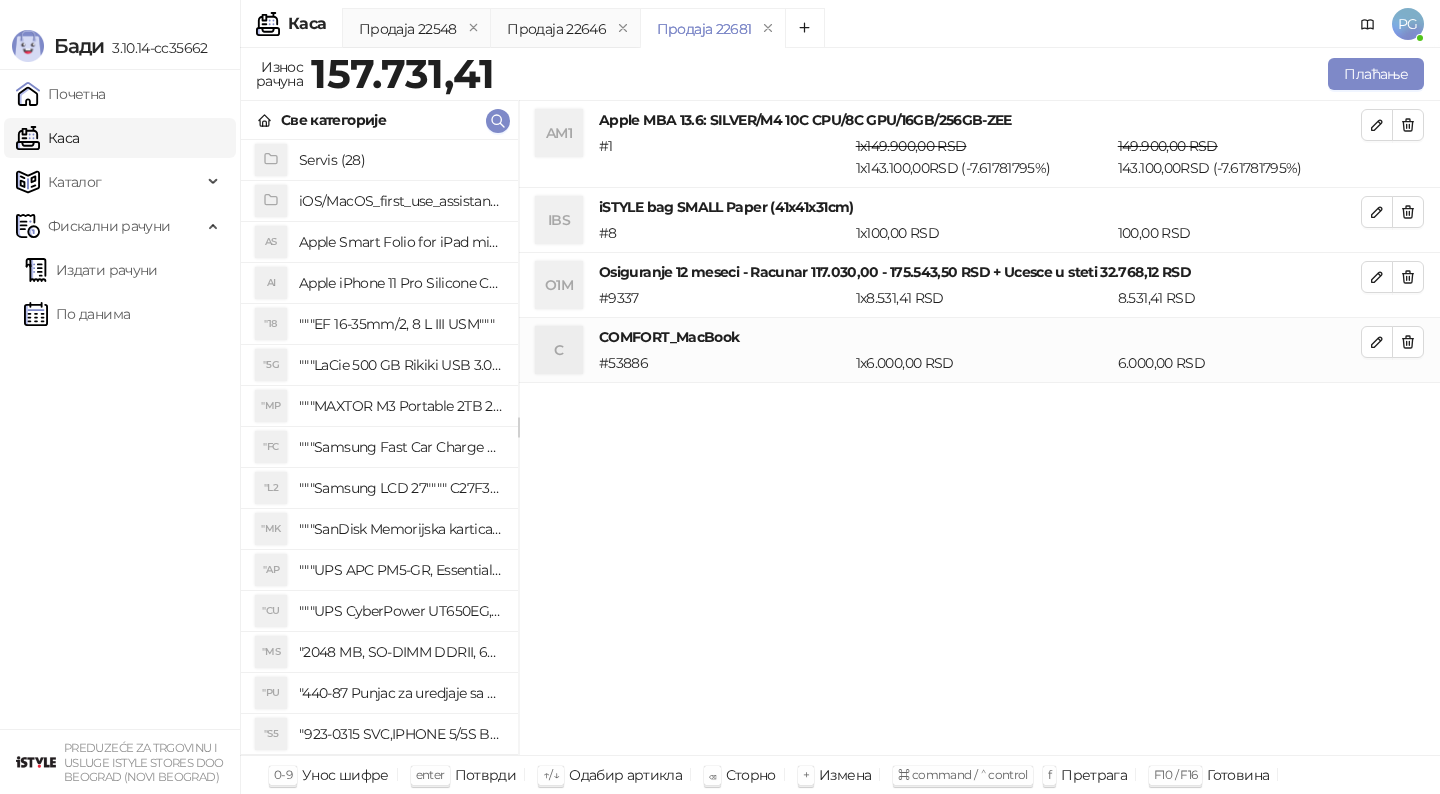 click on "Све категорије" at bounding box center (379, 120) 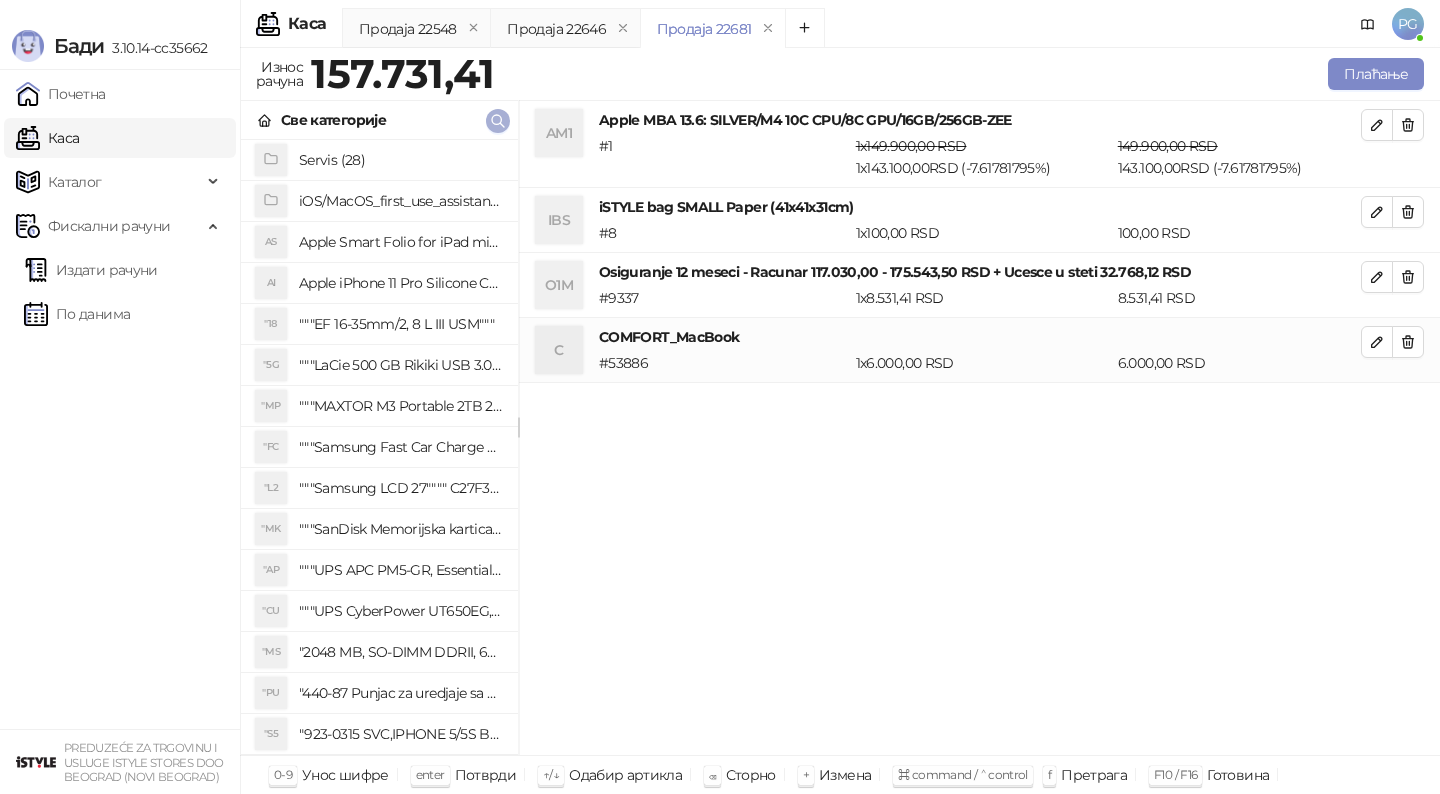 click 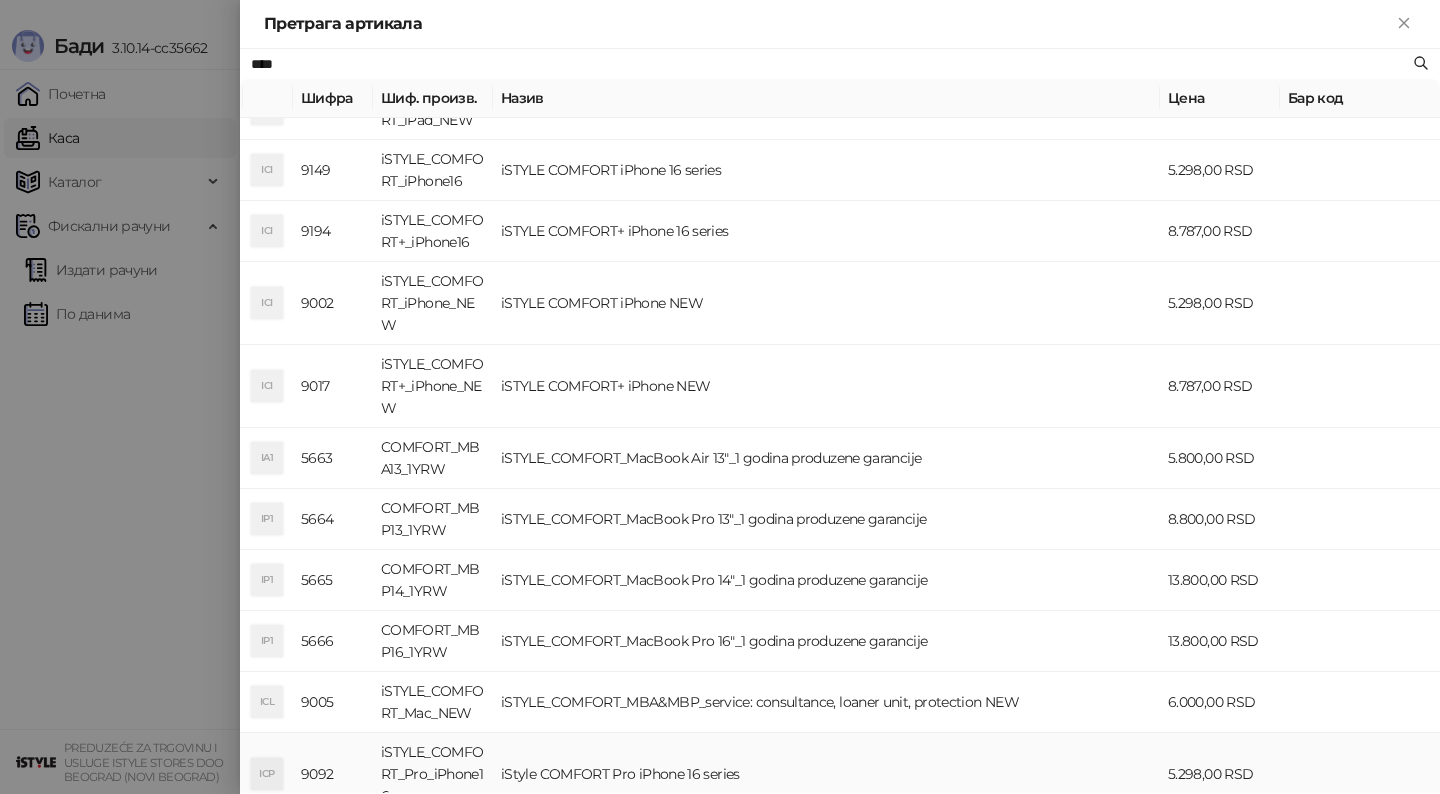 scroll, scrollTop: 289, scrollLeft: 0, axis: vertical 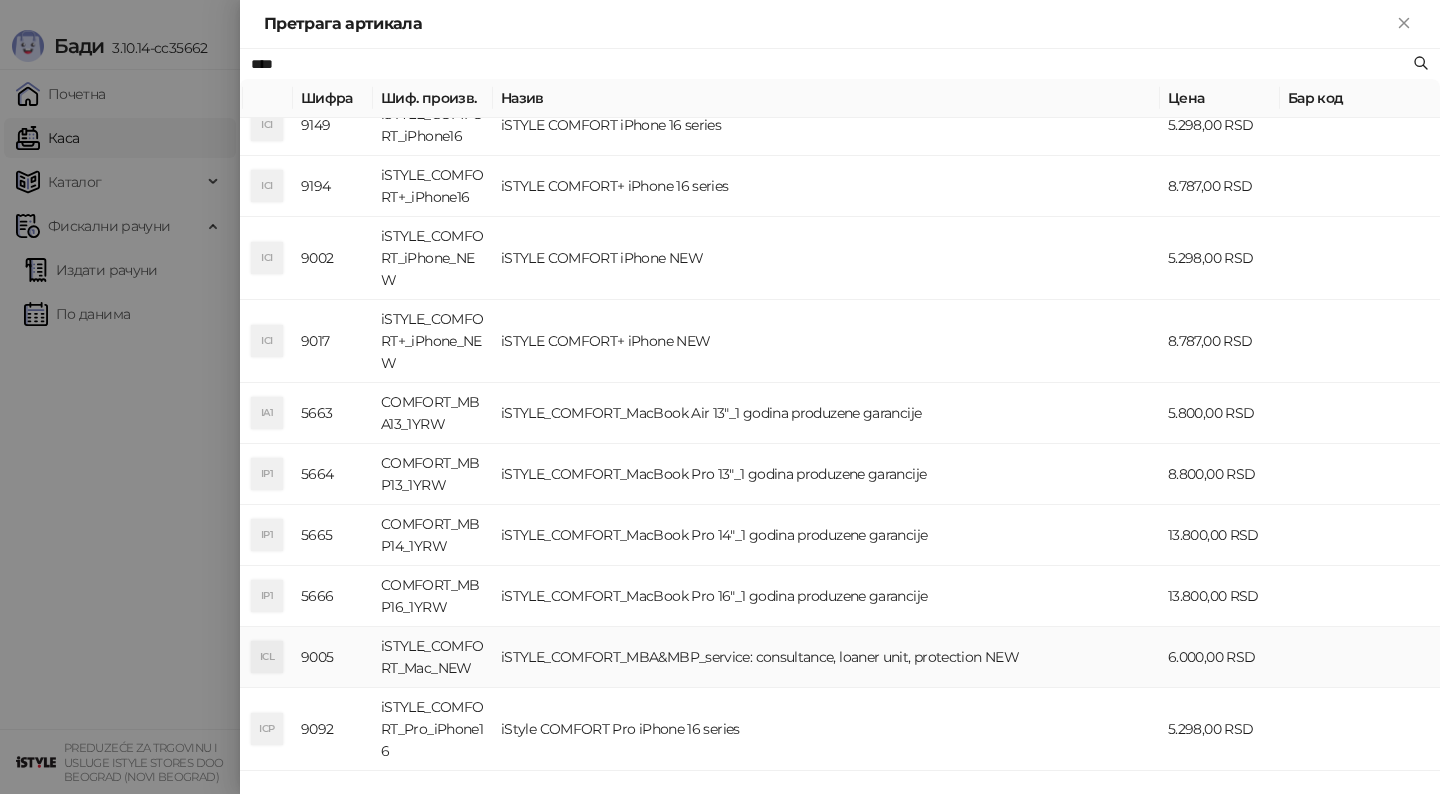 click on "iSTYLE_COMFORT_MBA&MBP_service: consultance, loaner unit, protection NEW" at bounding box center (826, 657) 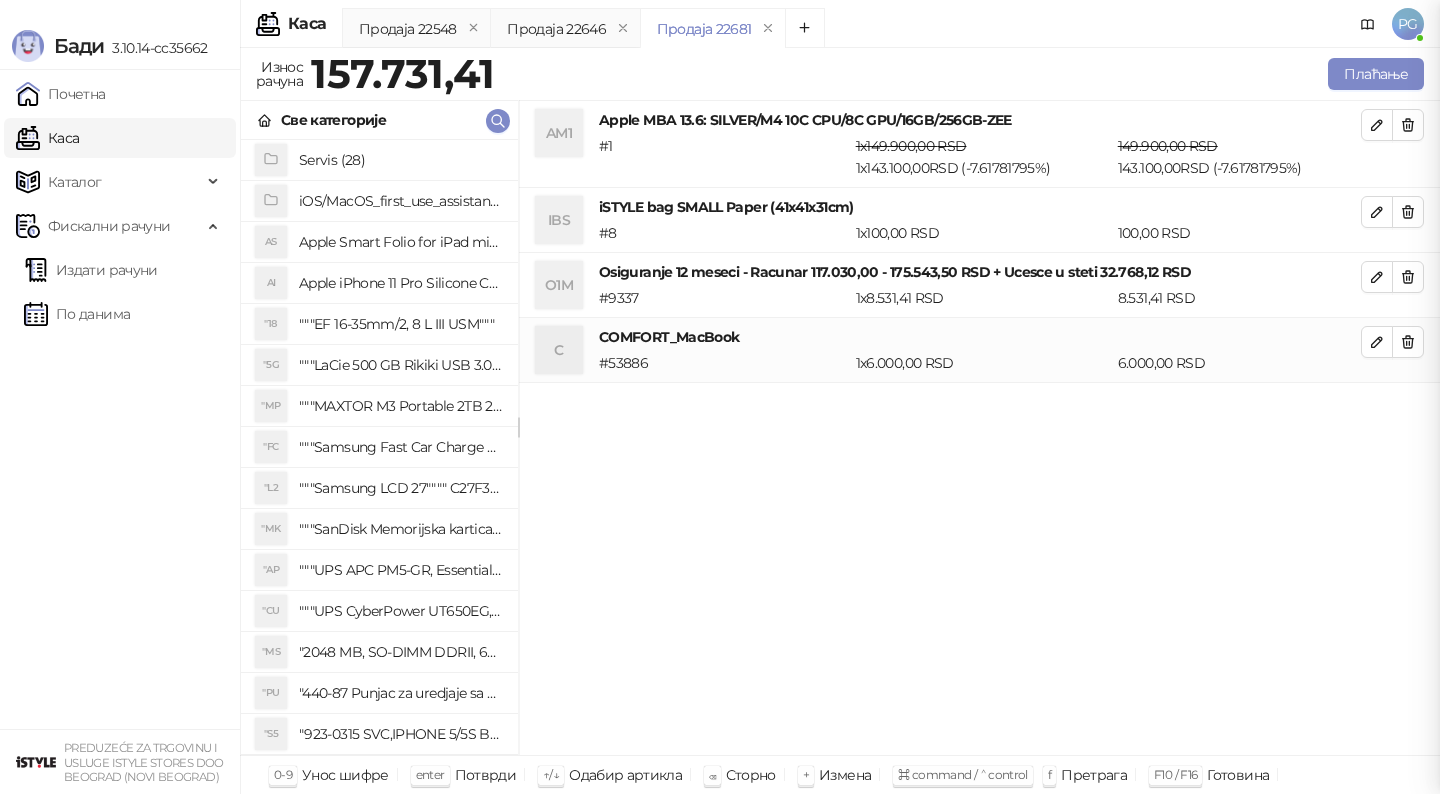 scroll, scrollTop: 0, scrollLeft: 0, axis: both 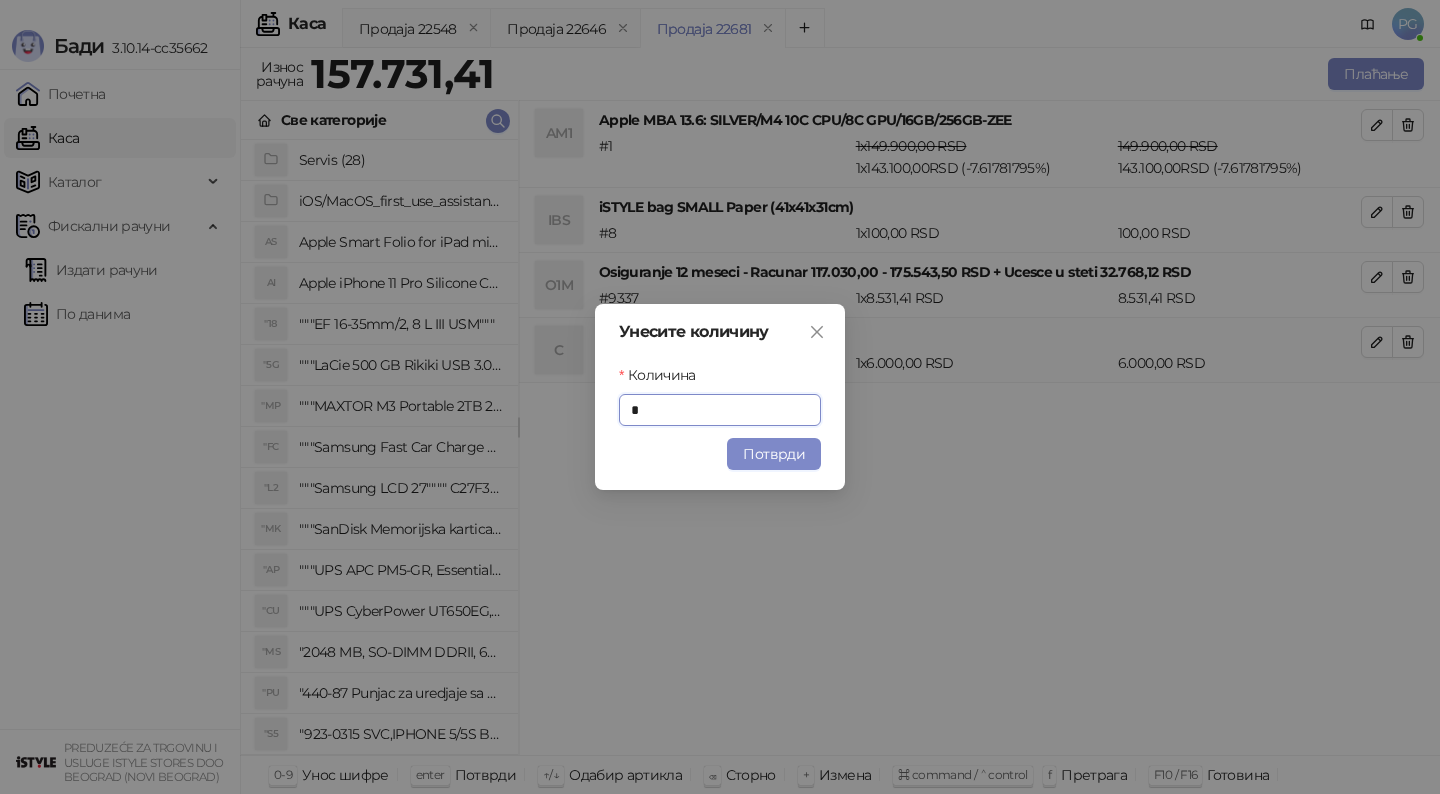 click on "Унесите количину Количина * Потврди" at bounding box center (720, 397) 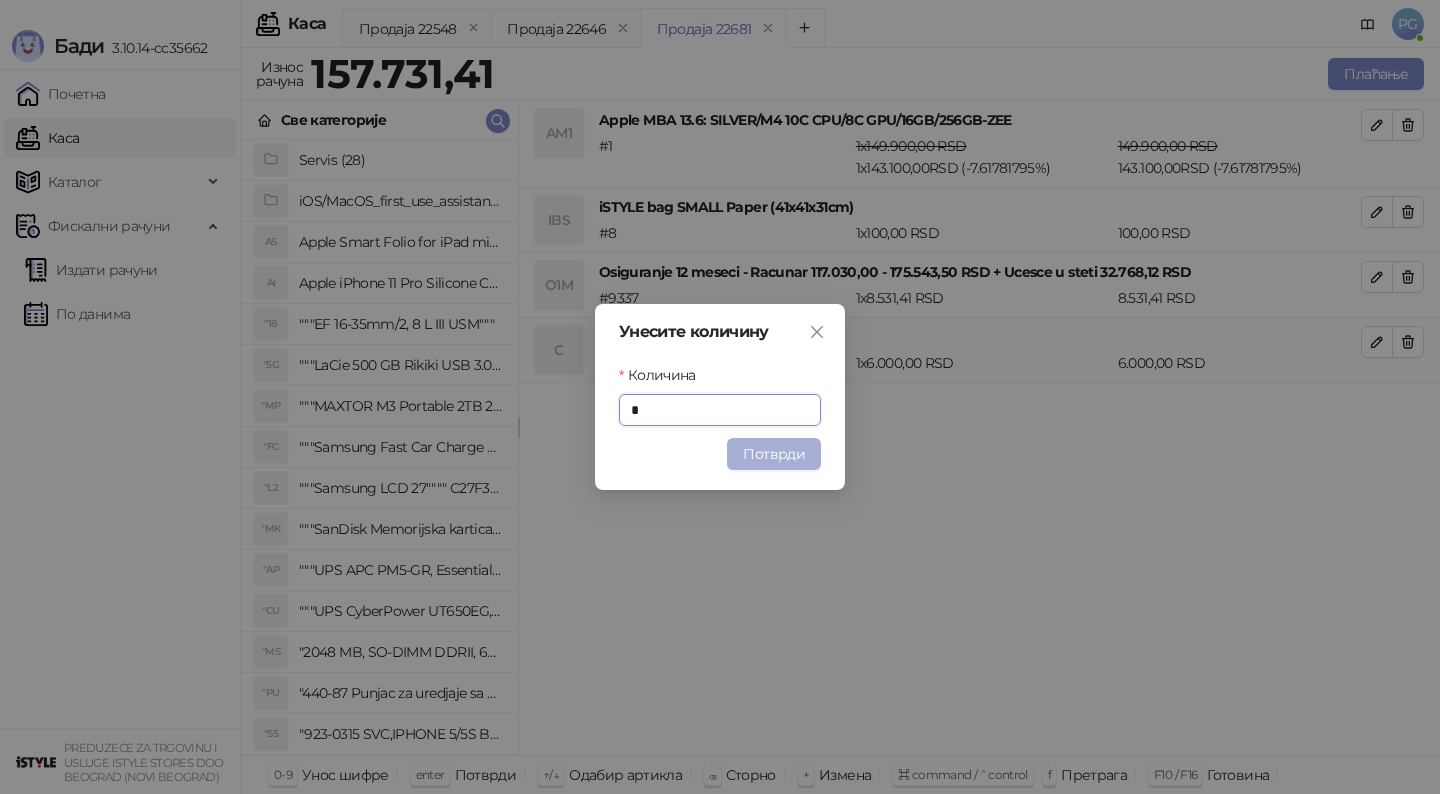 click on "Потврди" at bounding box center [774, 454] 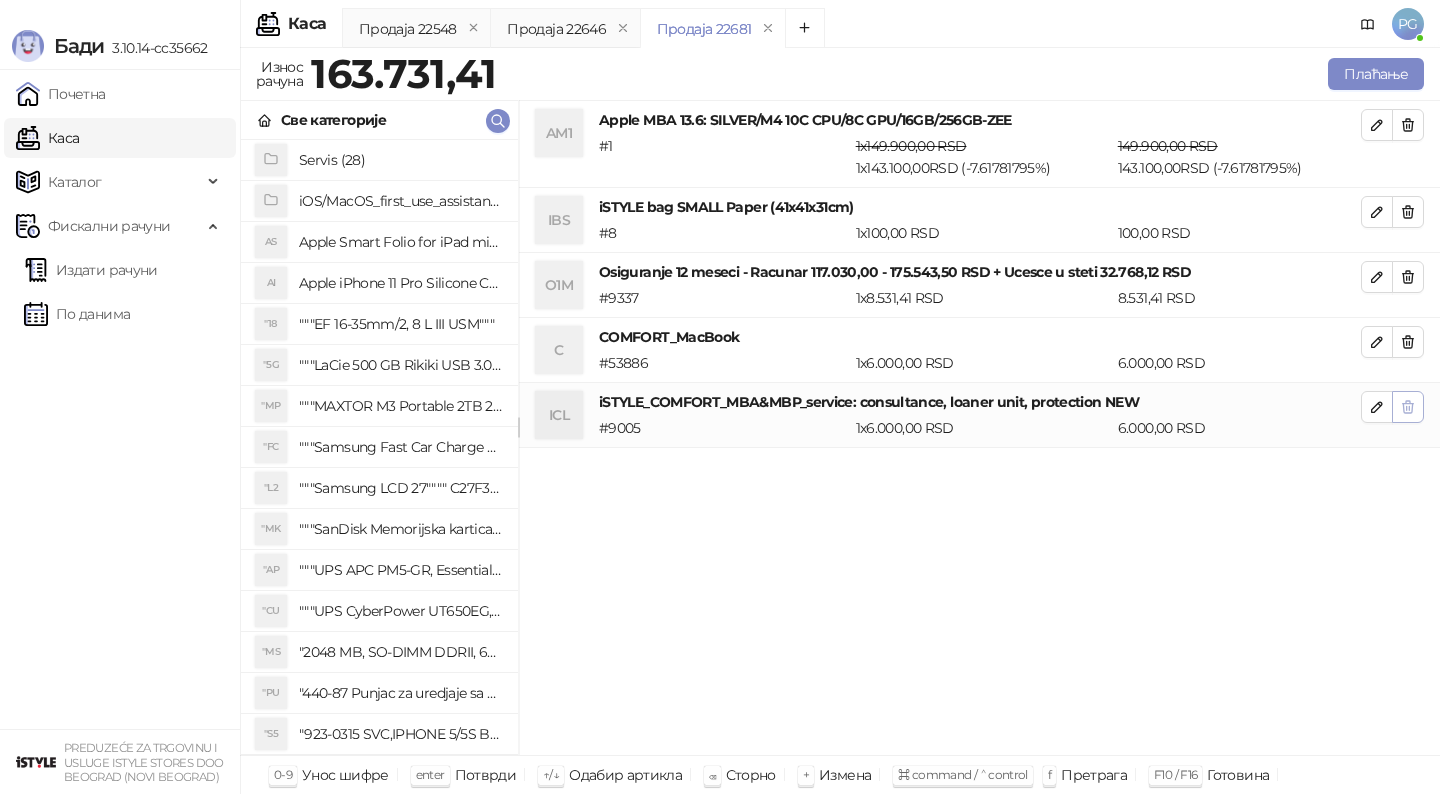 click at bounding box center (1408, 407) 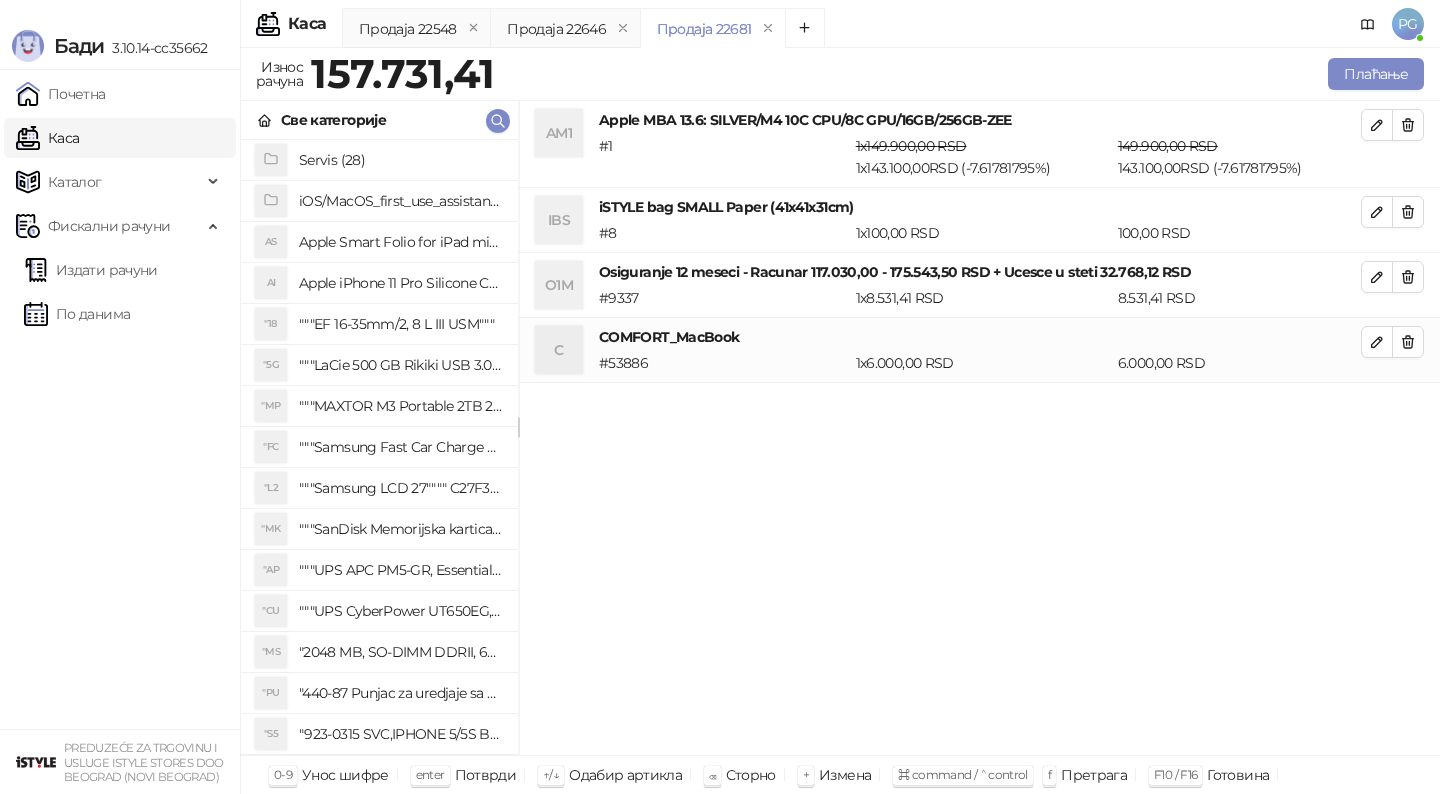click on "Све категорије" at bounding box center [379, 120] 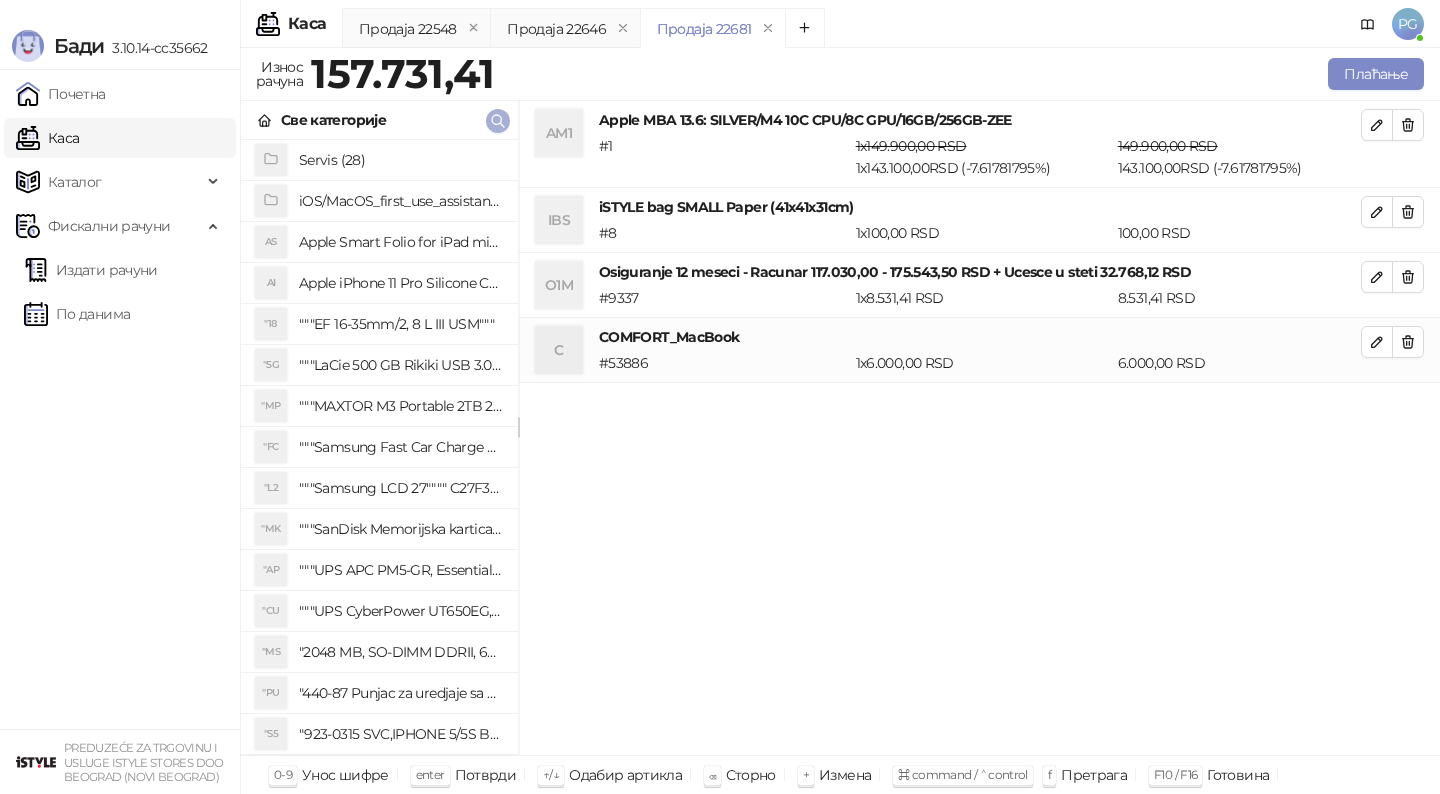 click 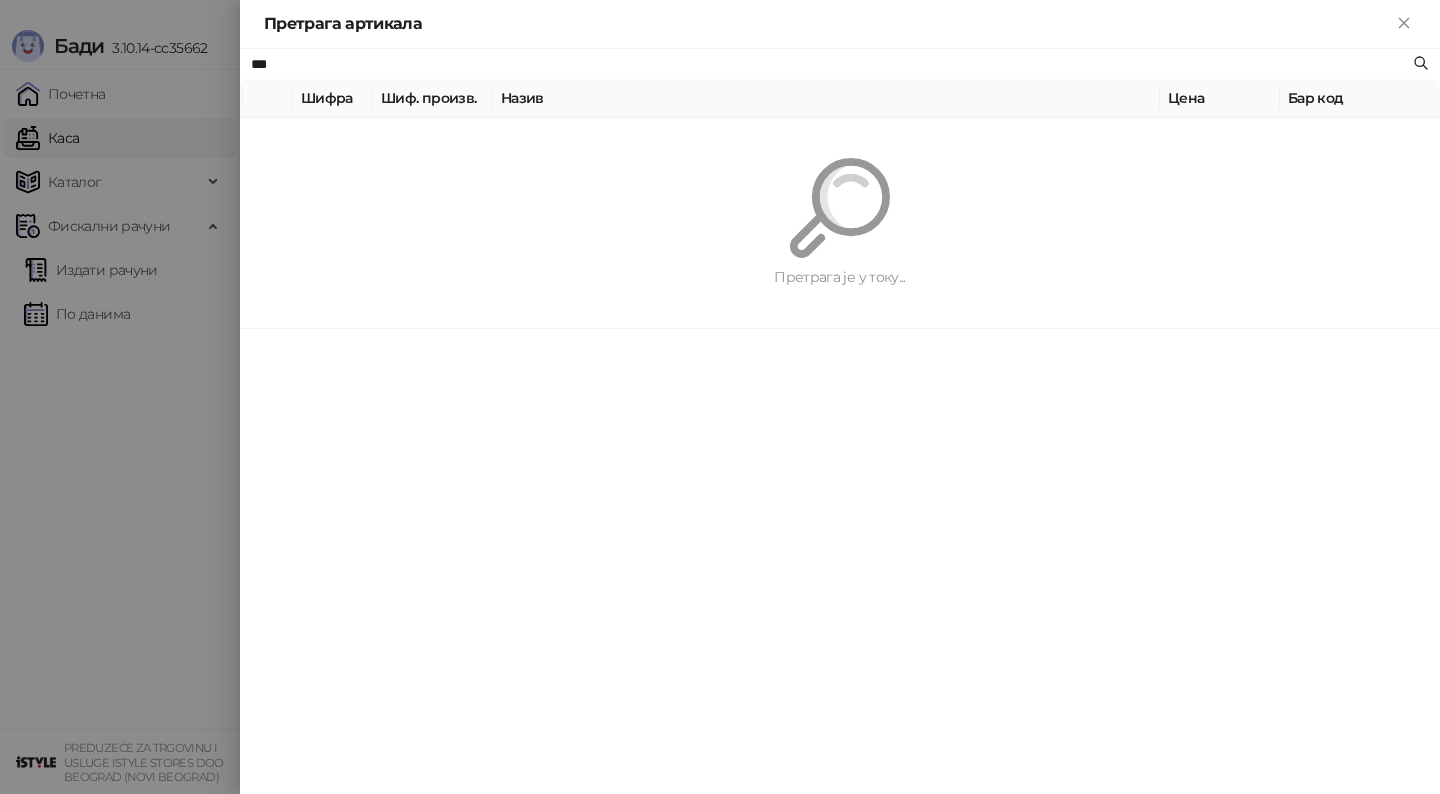 type on "****" 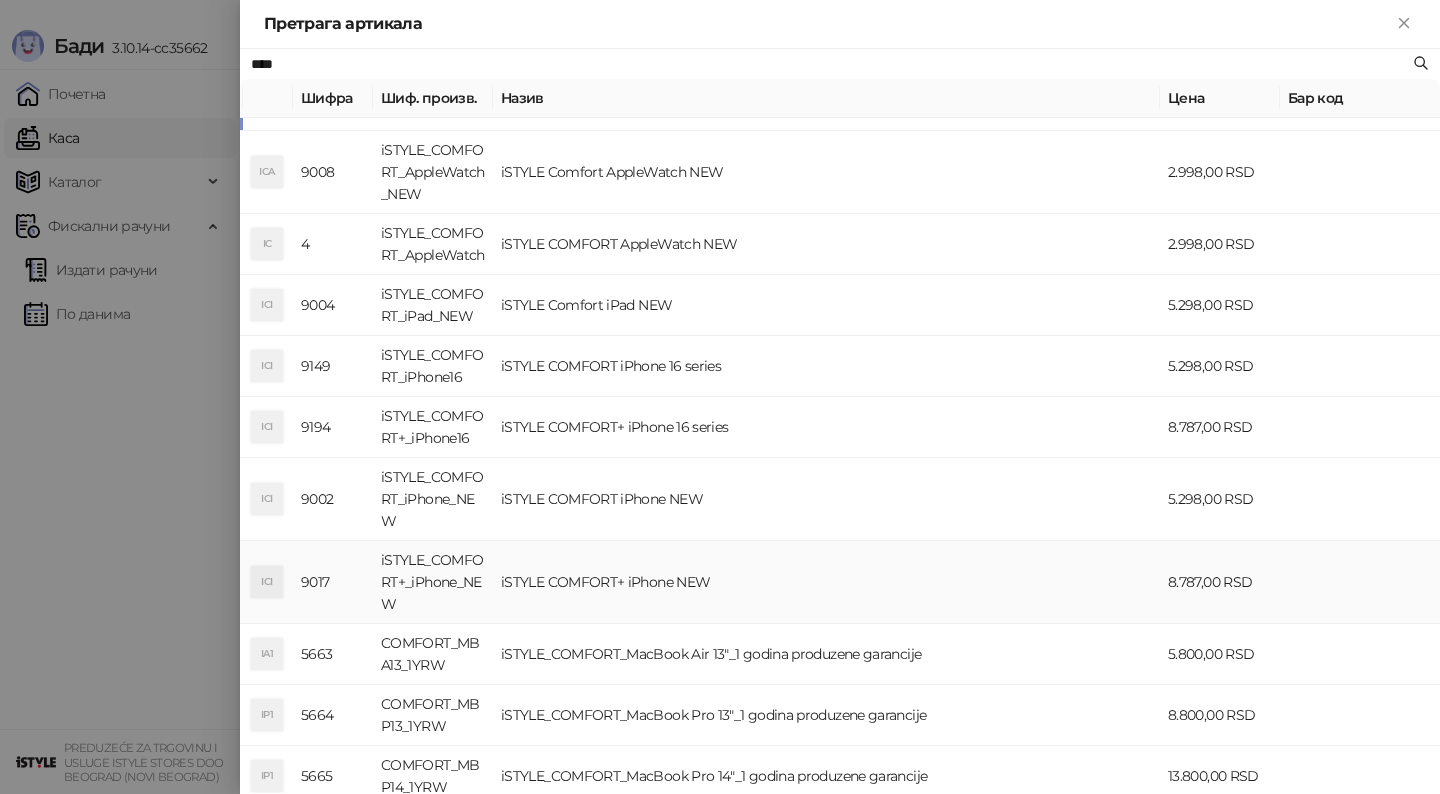scroll, scrollTop: 55, scrollLeft: 0, axis: vertical 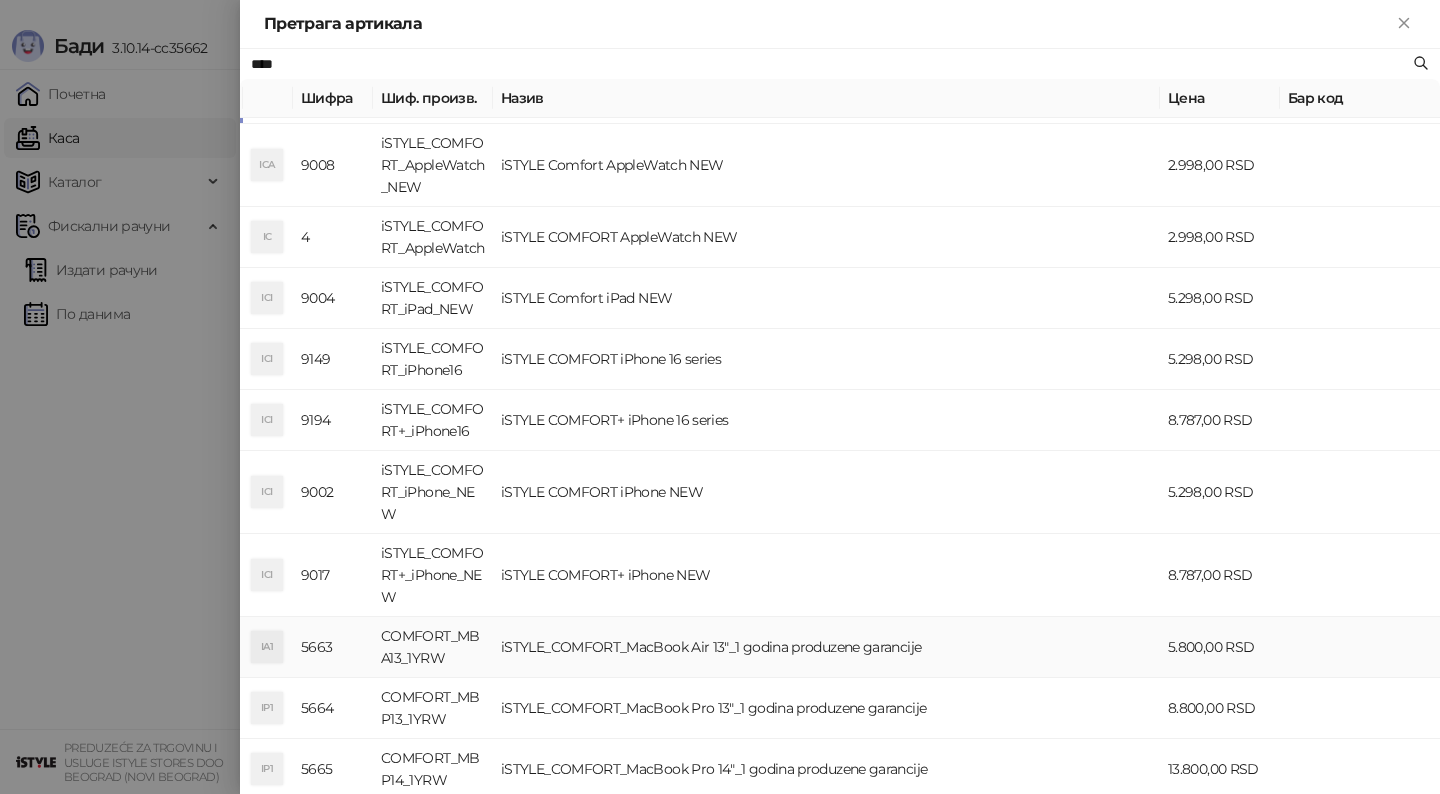 click on "iSTYLE_COMFORT_MacBook Air 13"_1 godina produzene garancije" at bounding box center [826, 647] 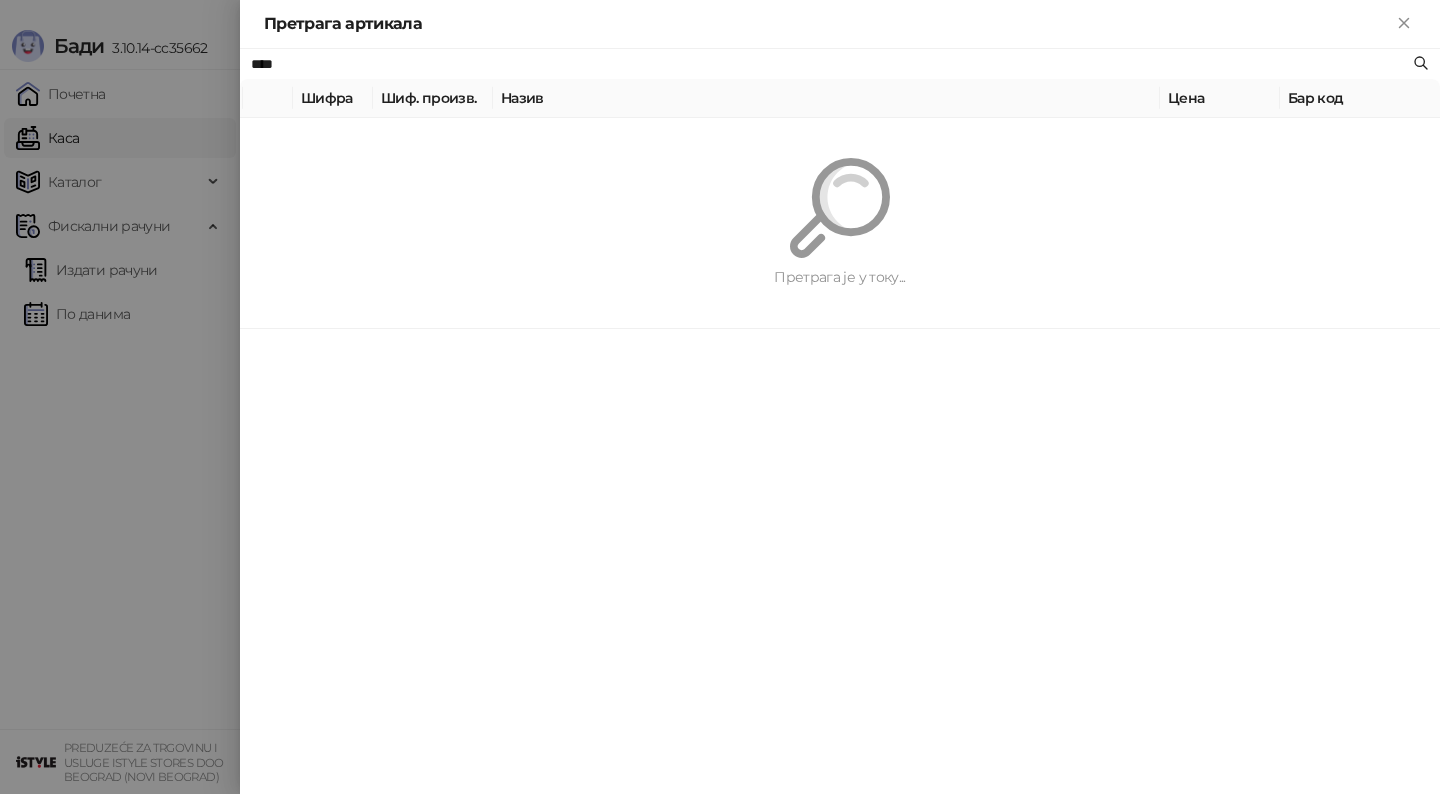 scroll, scrollTop: 0, scrollLeft: 0, axis: both 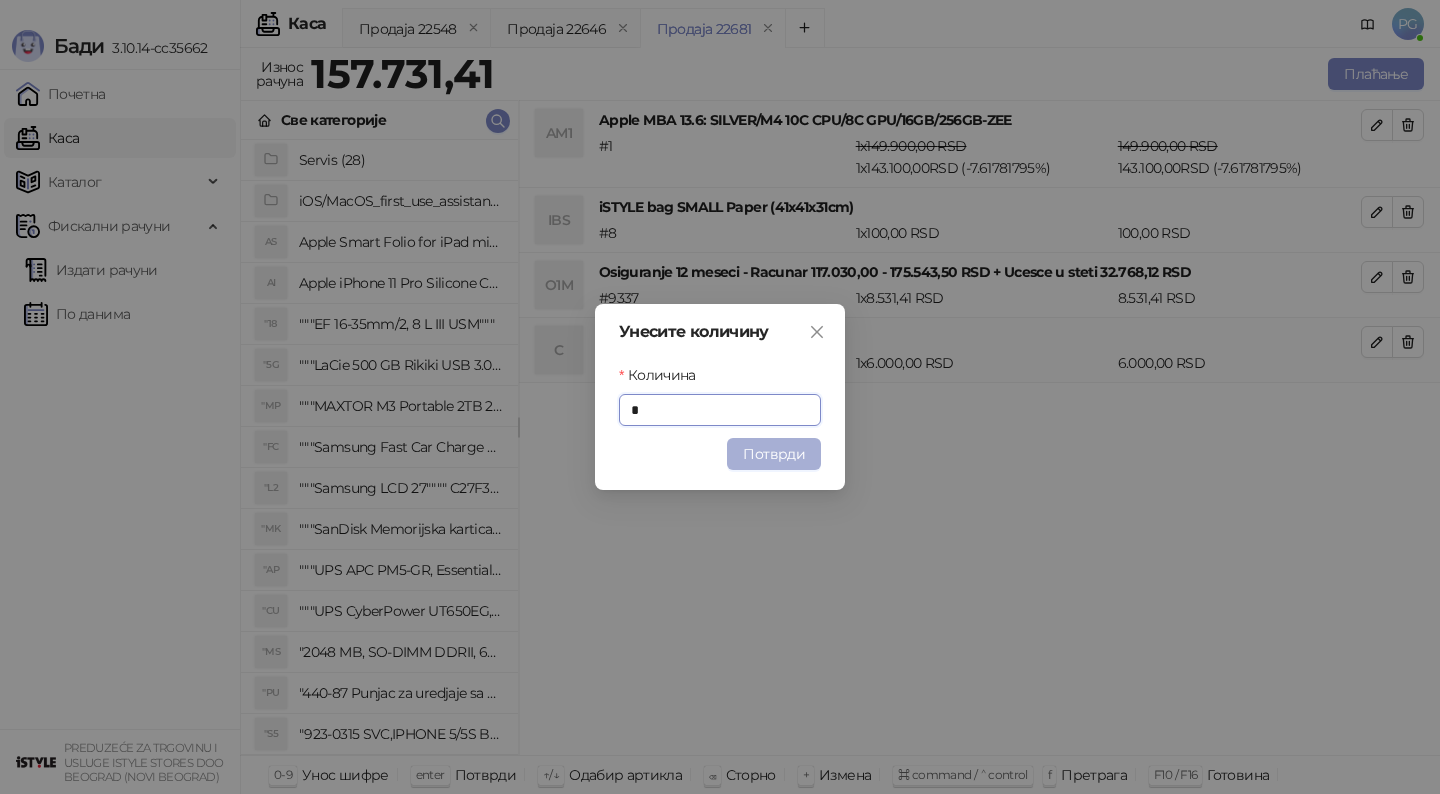 click on "Потврди" at bounding box center [774, 454] 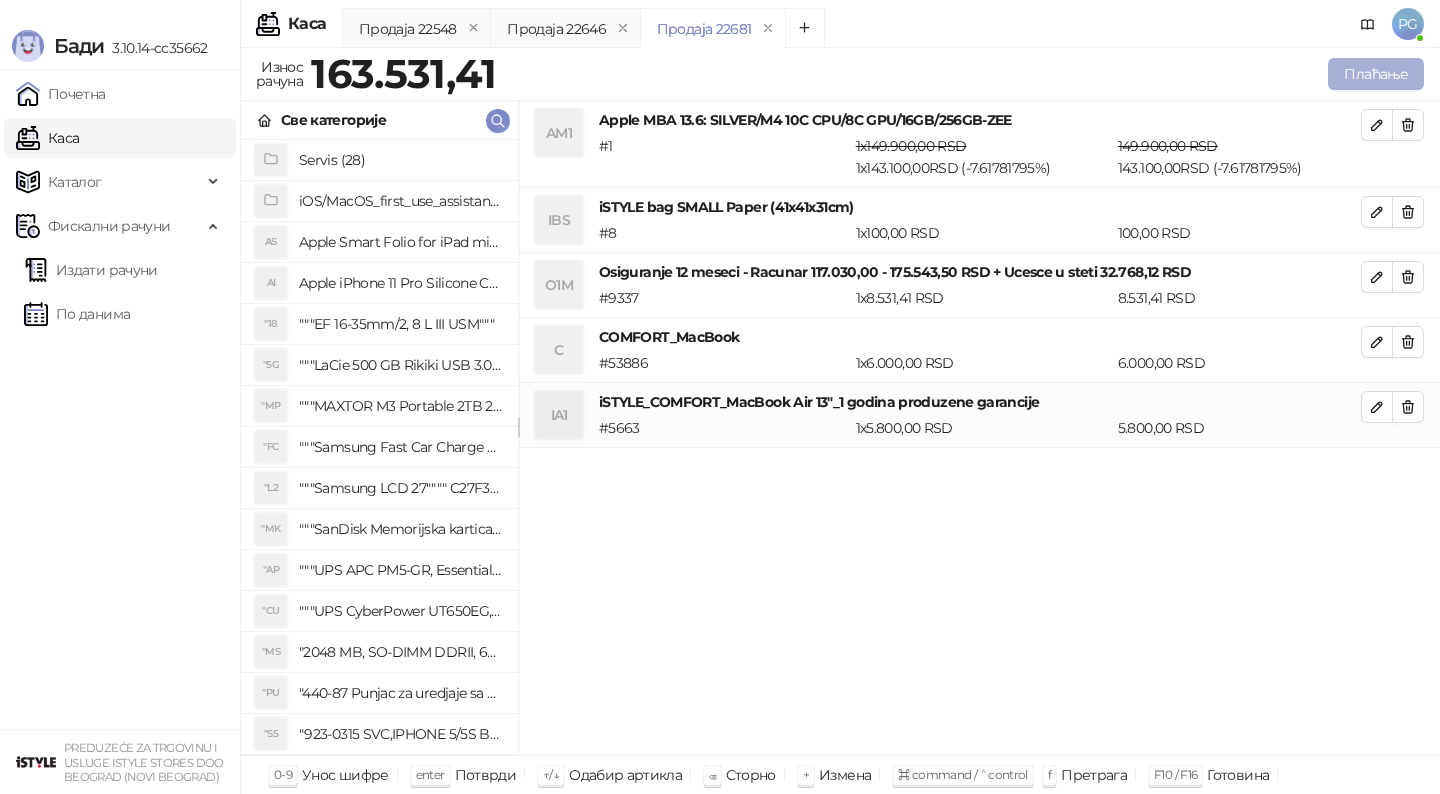 click on "Плаћање" at bounding box center (1376, 74) 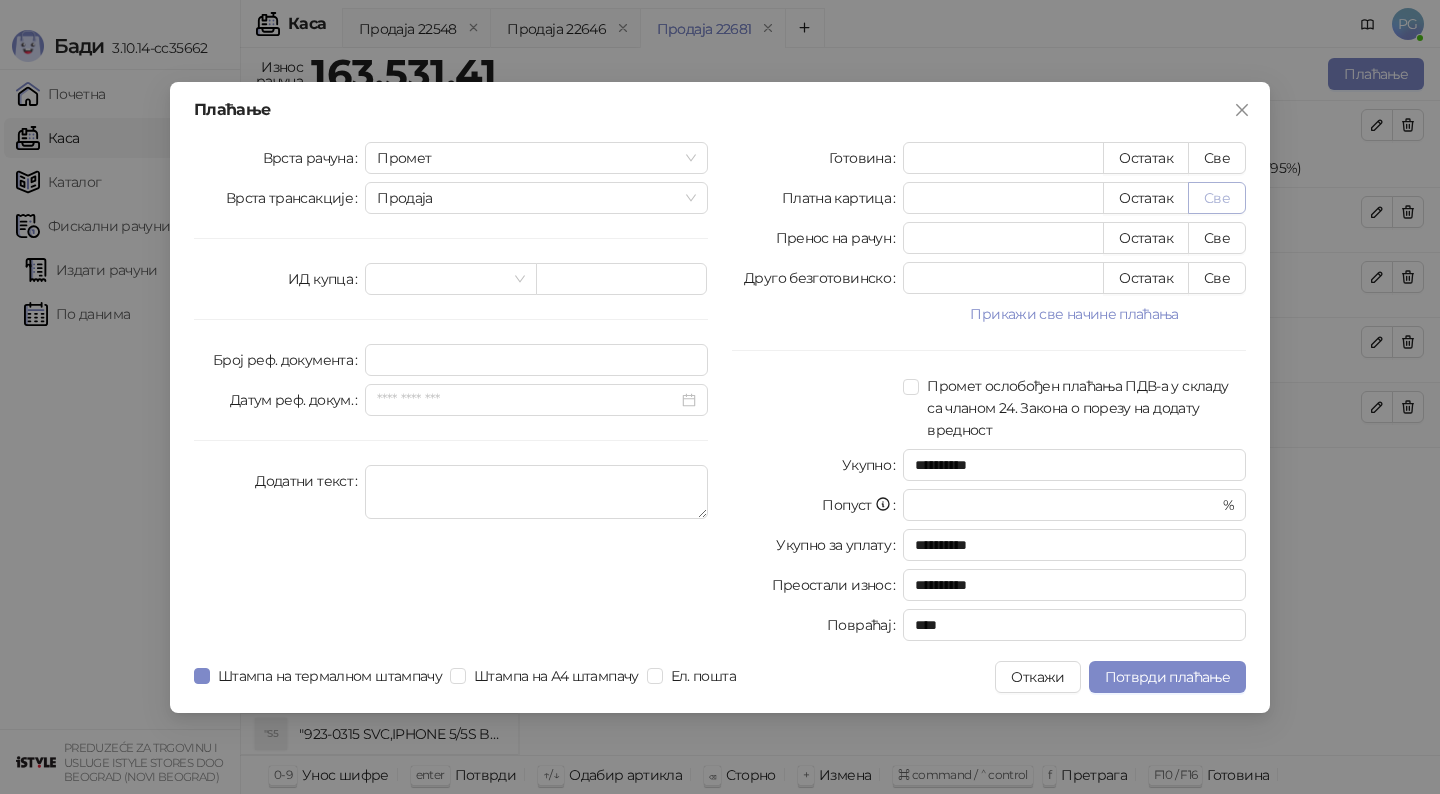 click on "Све" at bounding box center [1217, 198] 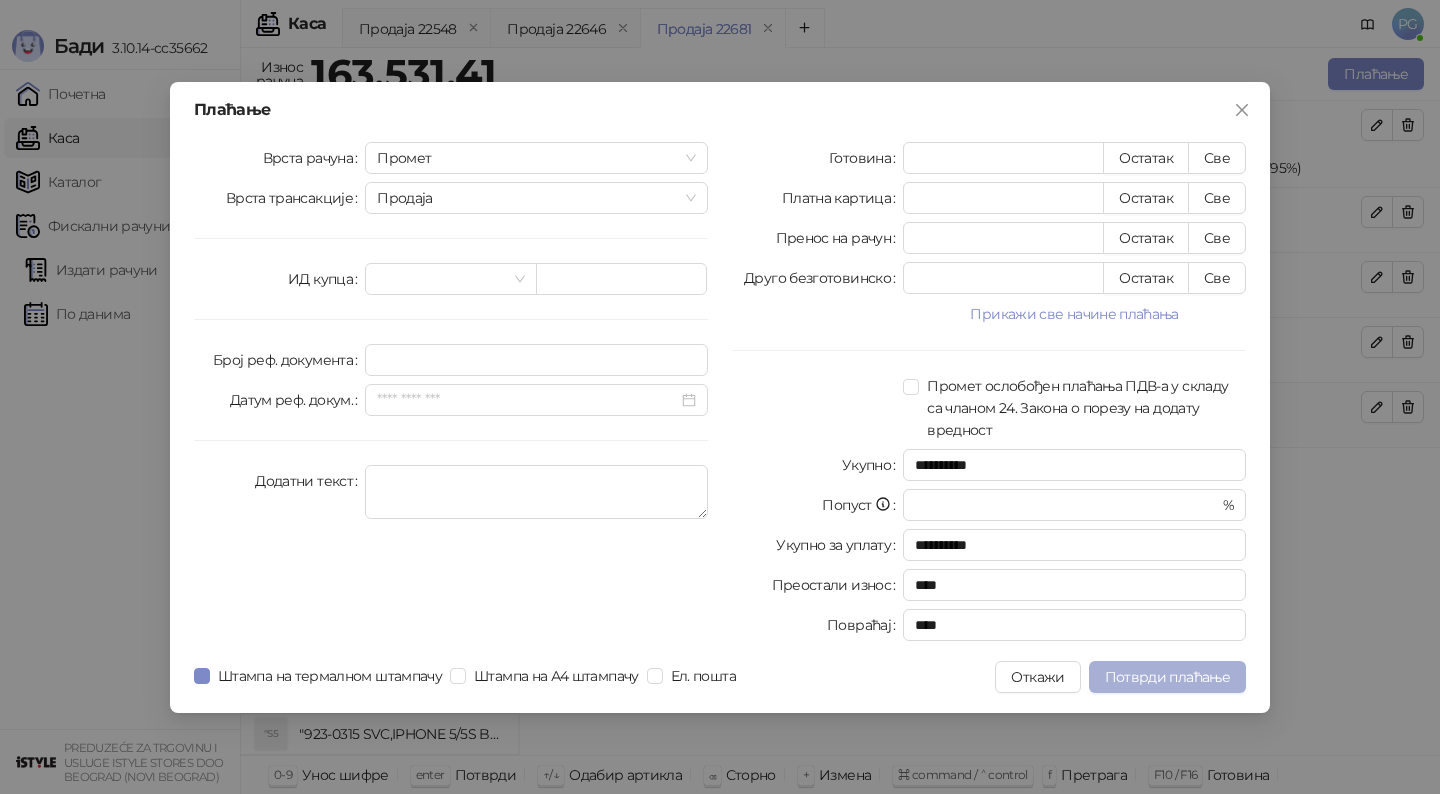 click on "Потврди плаћање" at bounding box center [1167, 677] 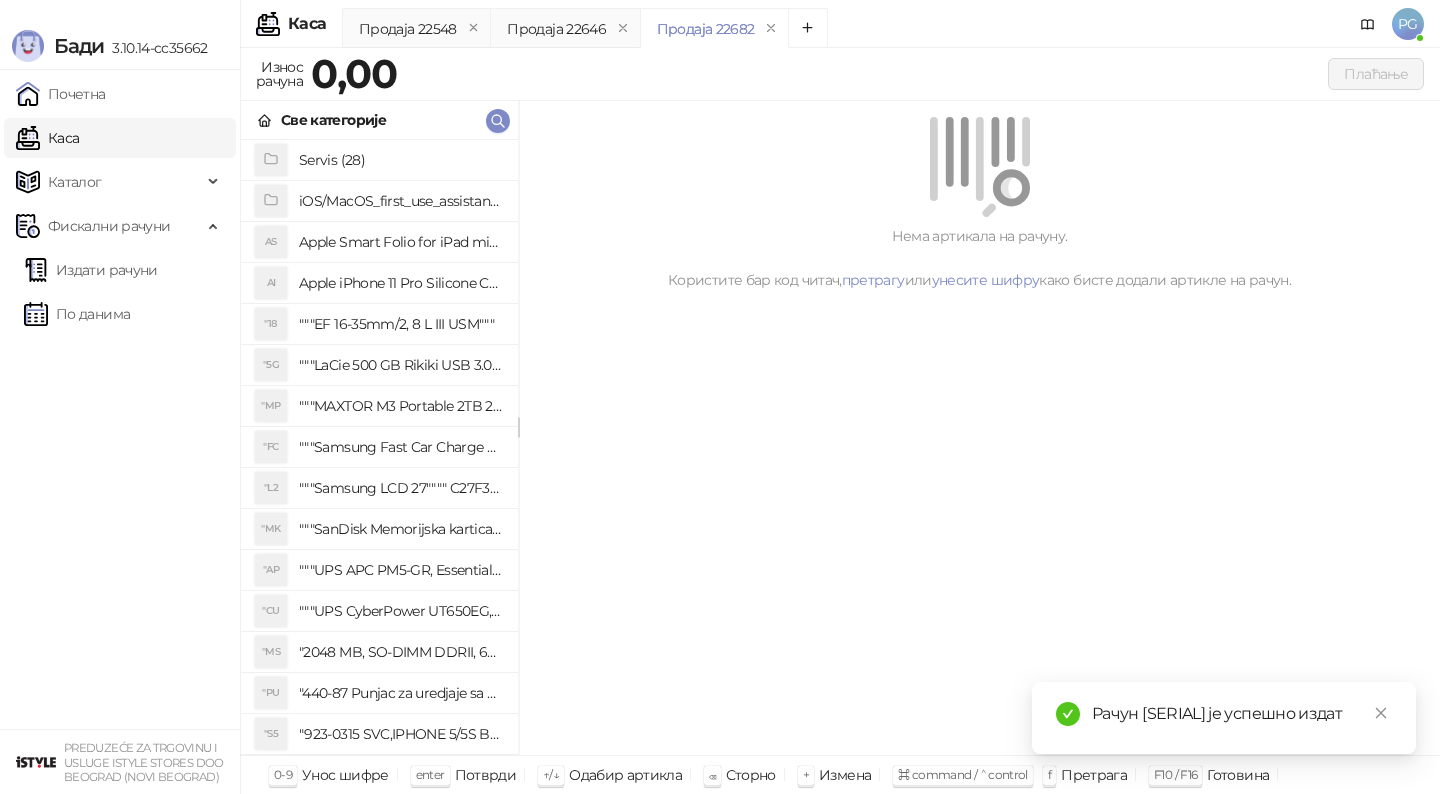 click on "Издати рачуни По данима" at bounding box center [120, 292] 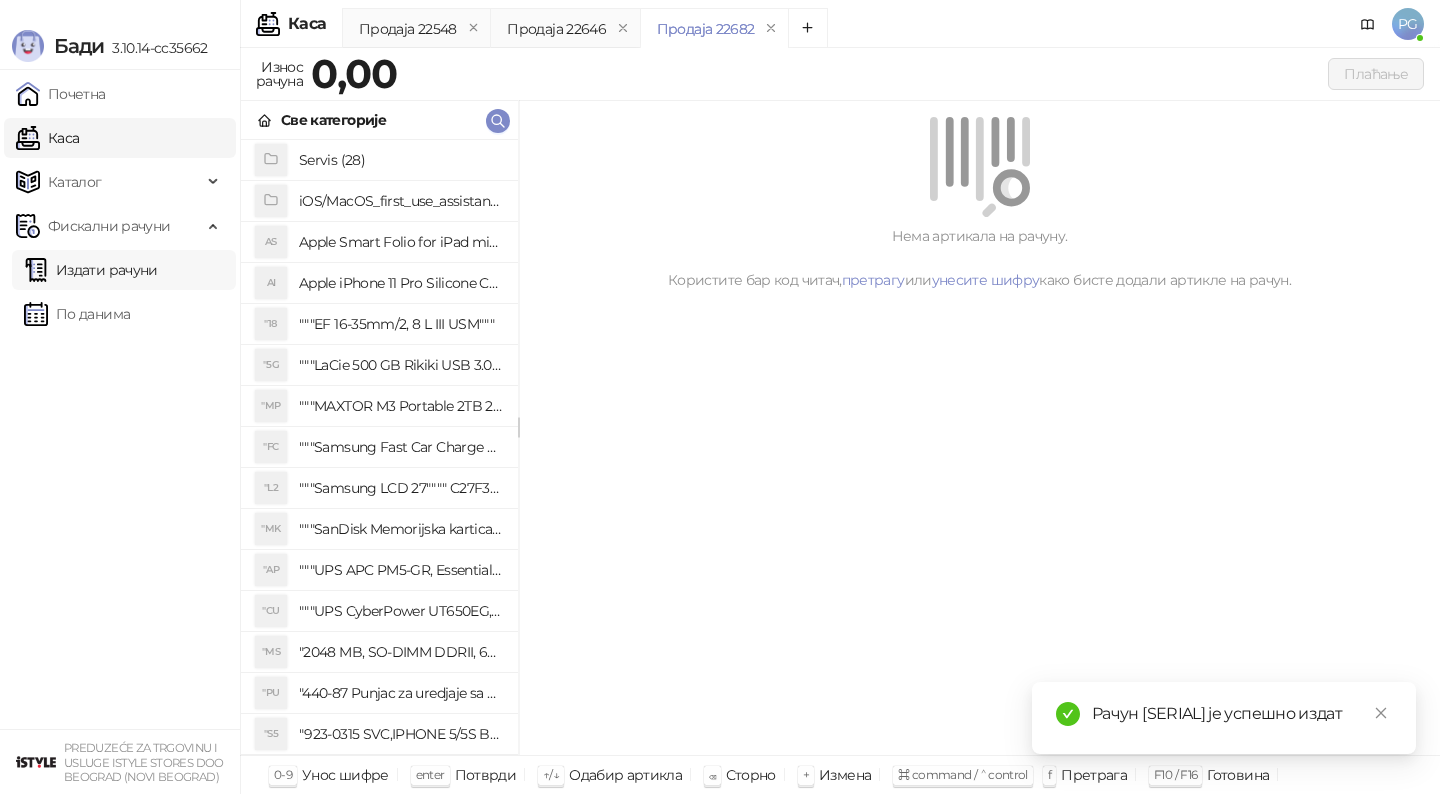 click on "Издати рачуни" at bounding box center (91, 270) 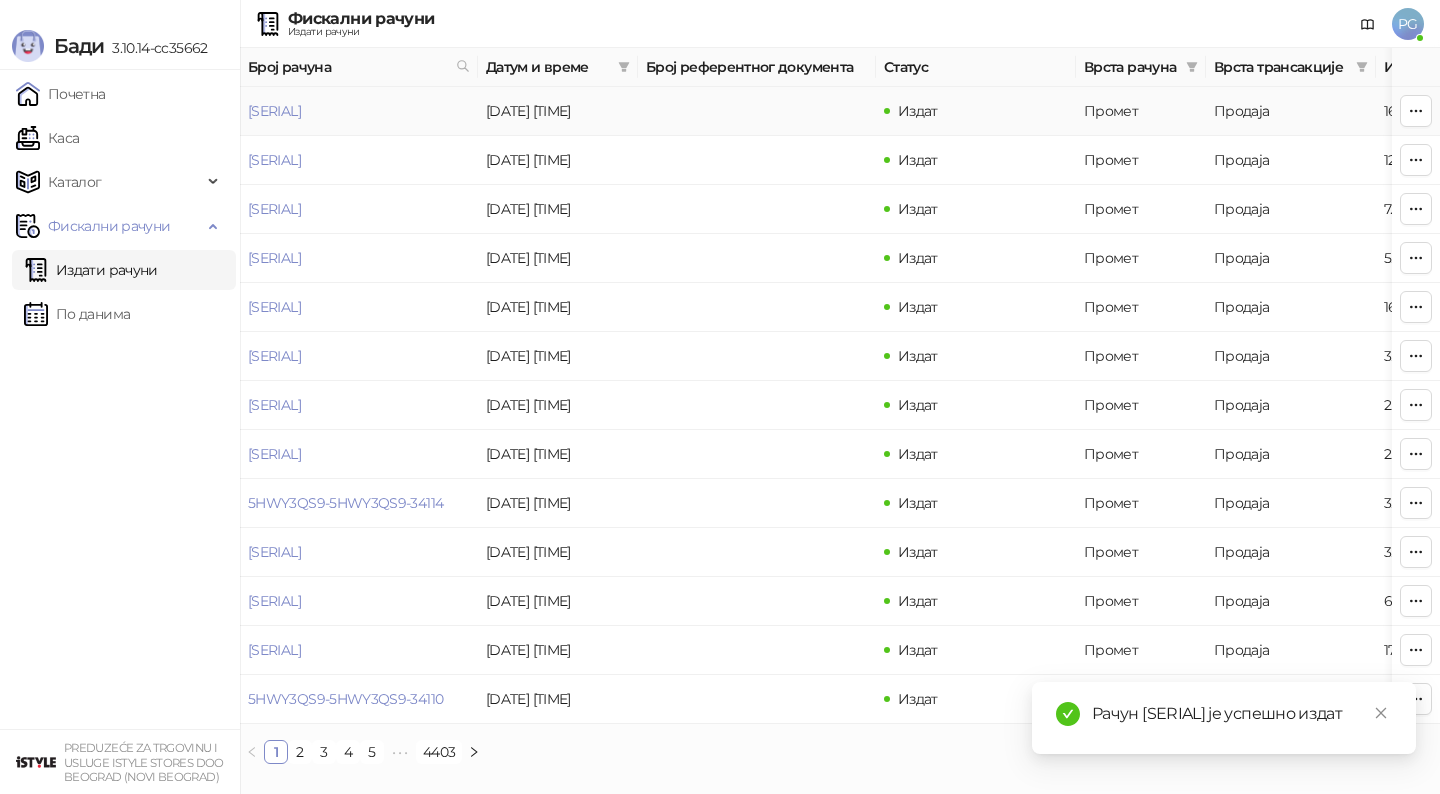 drag, startPoint x: 244, startPoint y: 112, endPoint x: 463, endPoint y: 121, distance: 219.18486 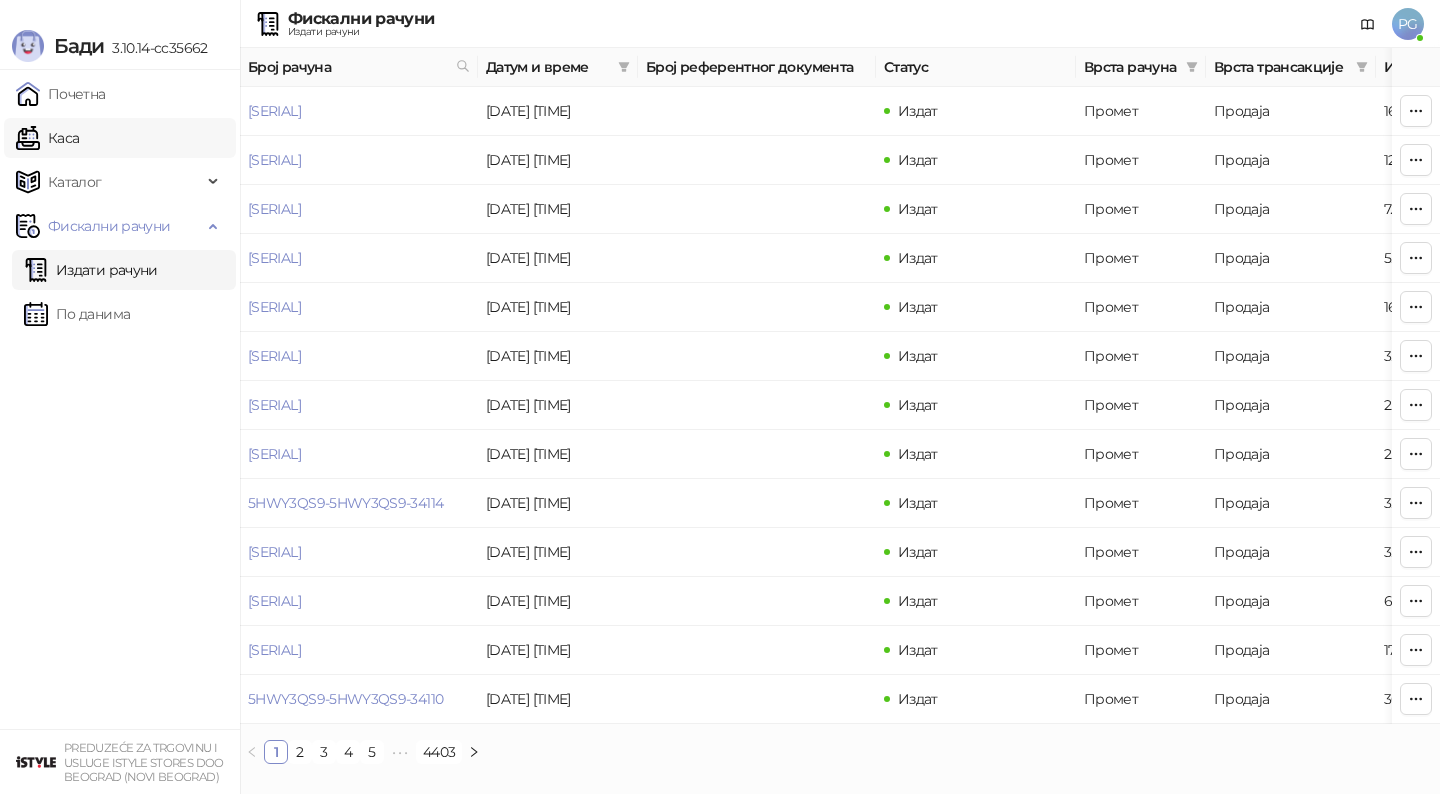 click on "Каса" at bounding box center [47, 138] 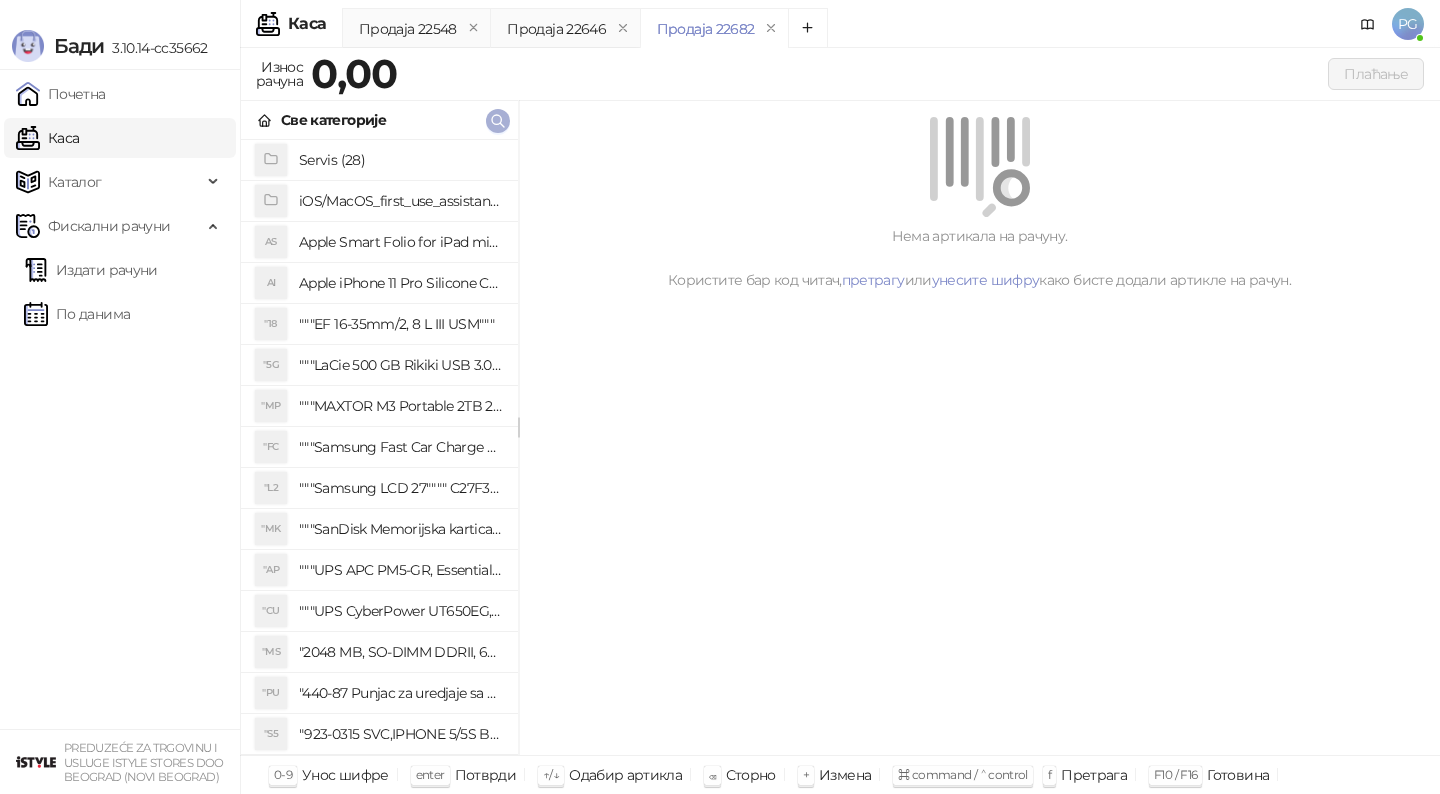 click 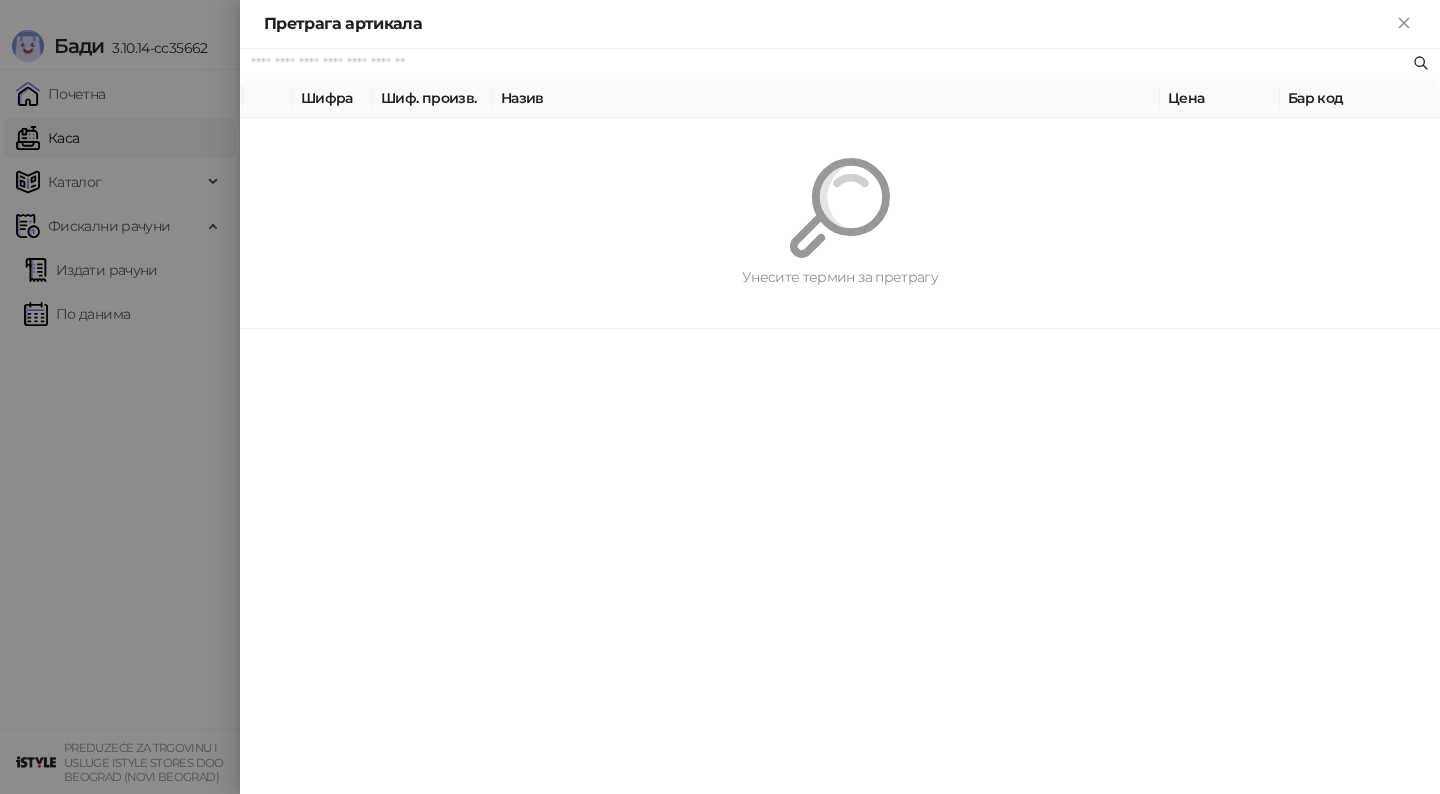 paste on "**********" 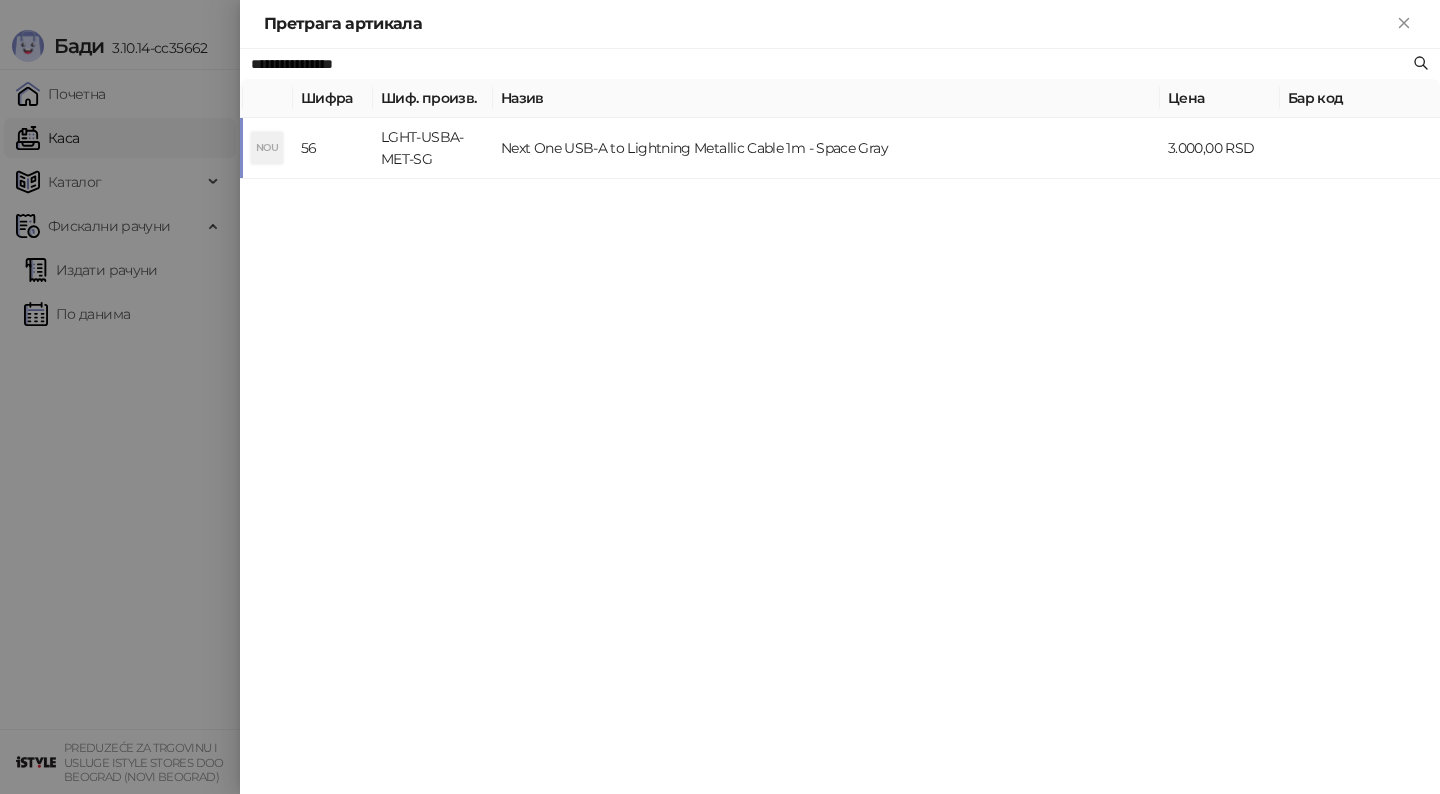 click on "Next One USB-A to Lightning Metallic Cable 1m - Space Gray" at bounding box center (826, 148) 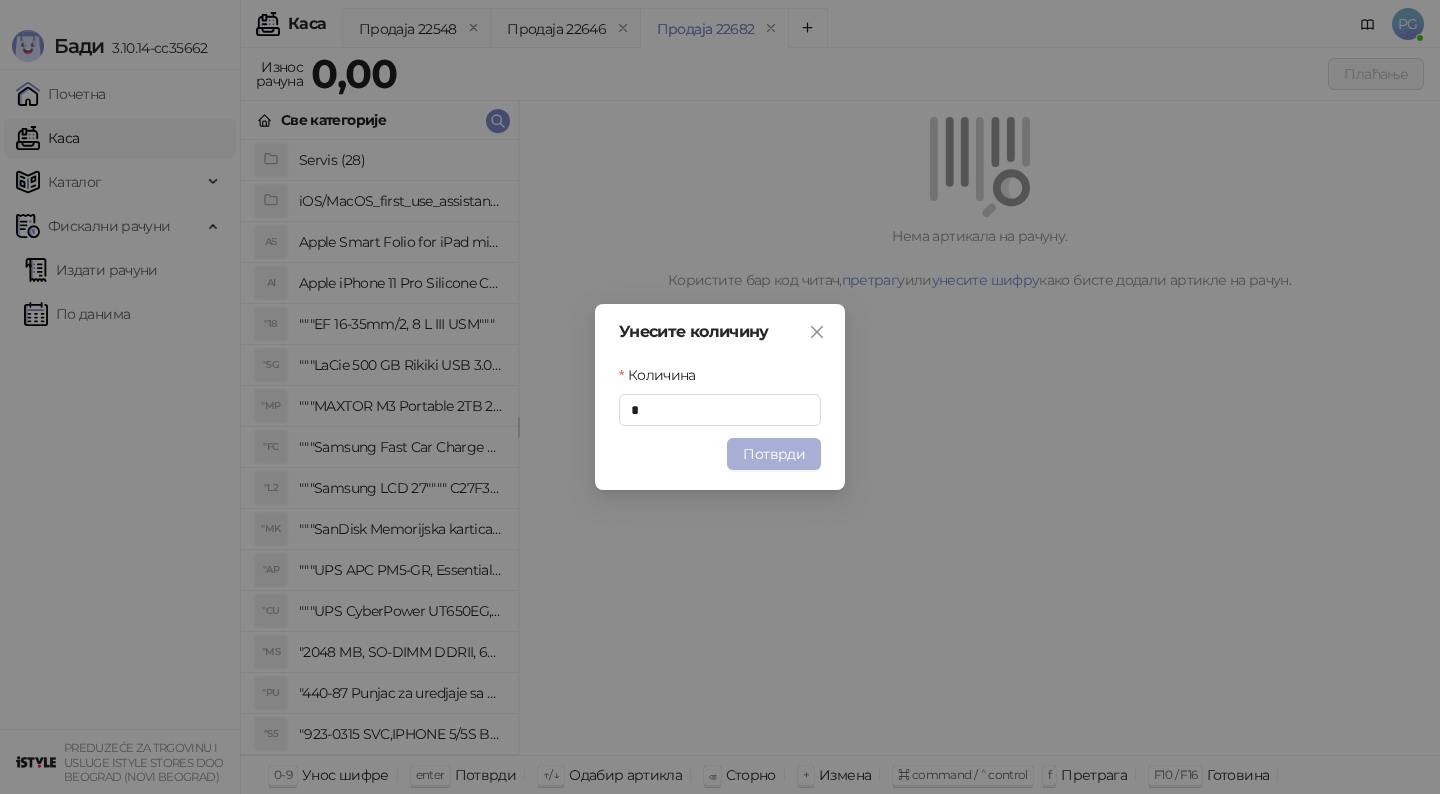 click on "Потврди" at bounding box center (774, 454) 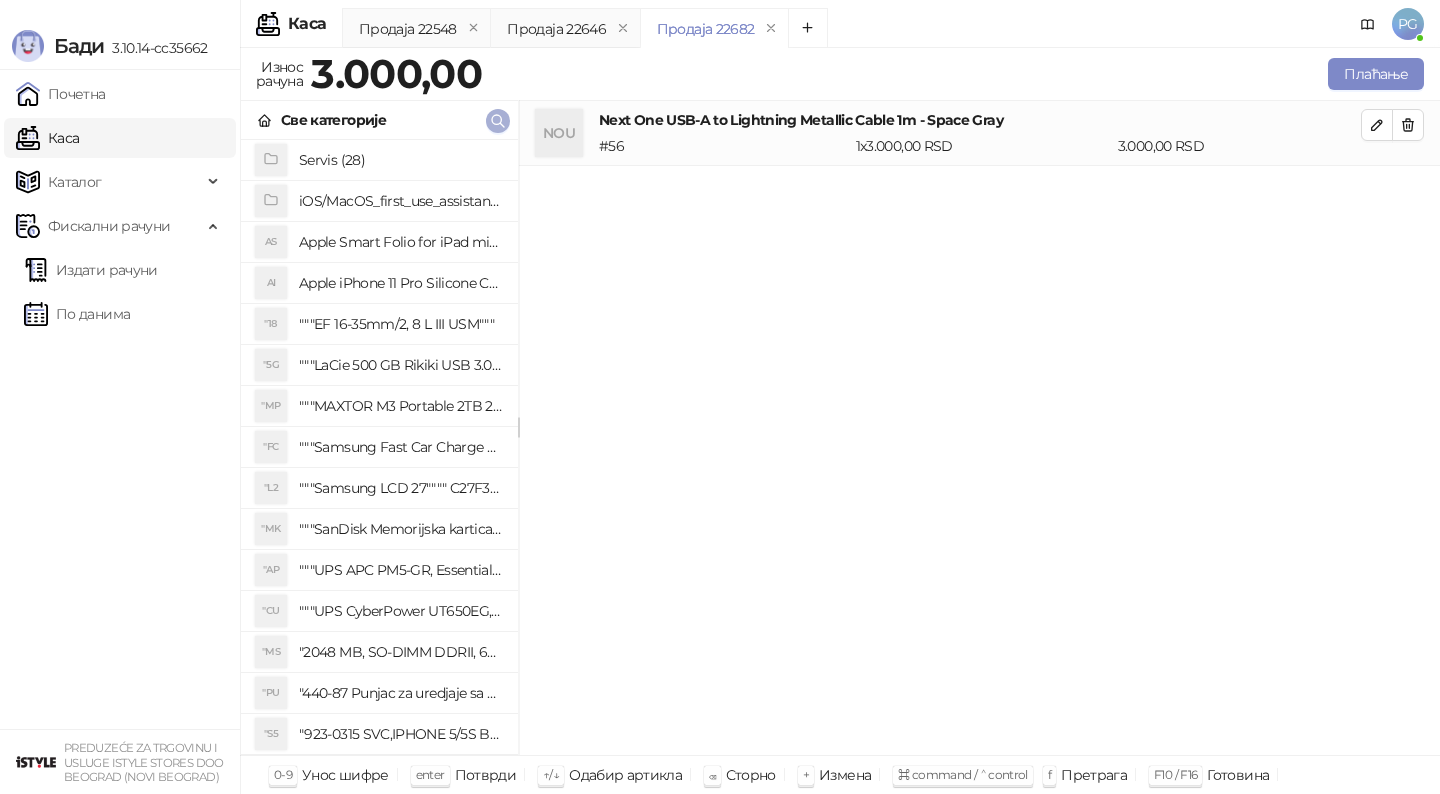 click 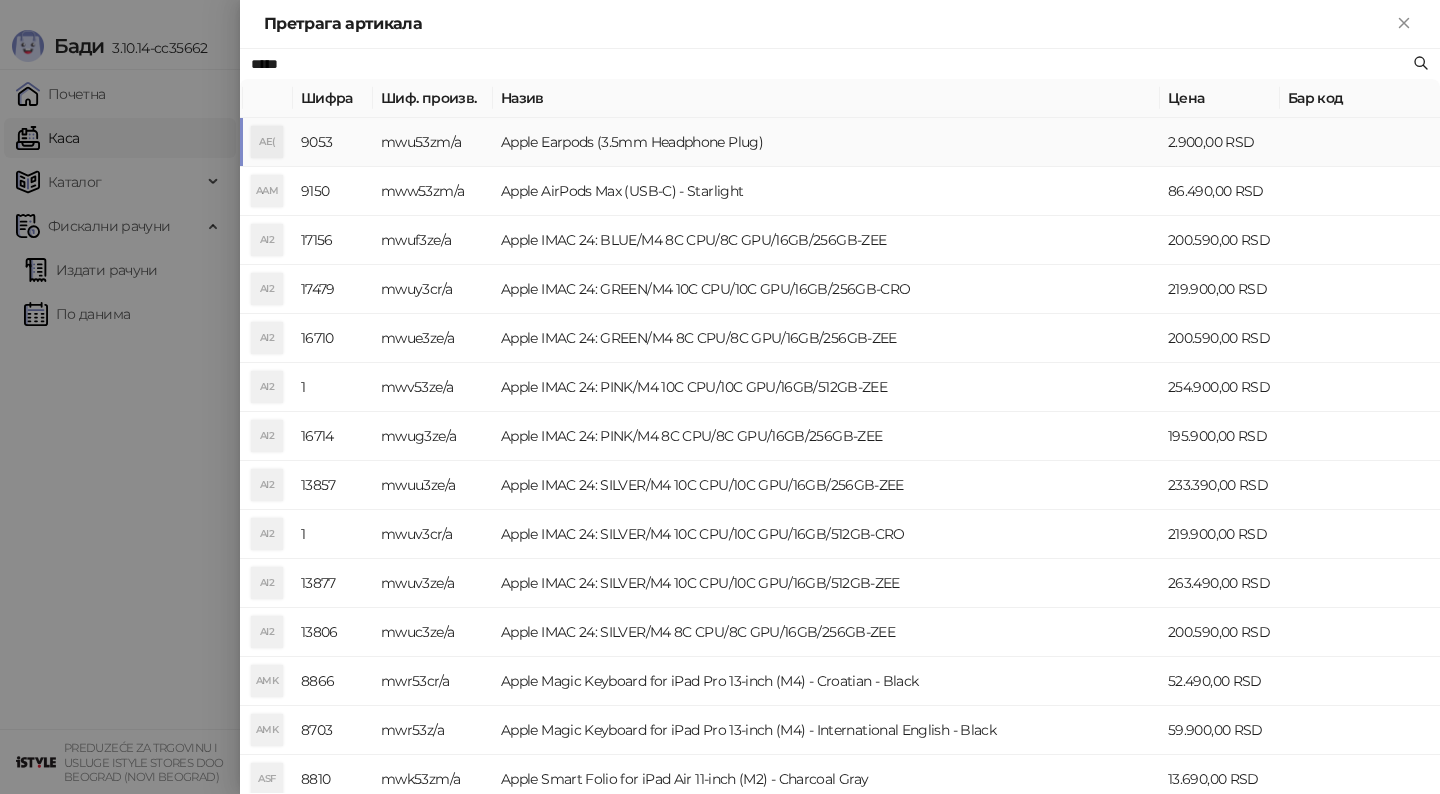 type on "*****" 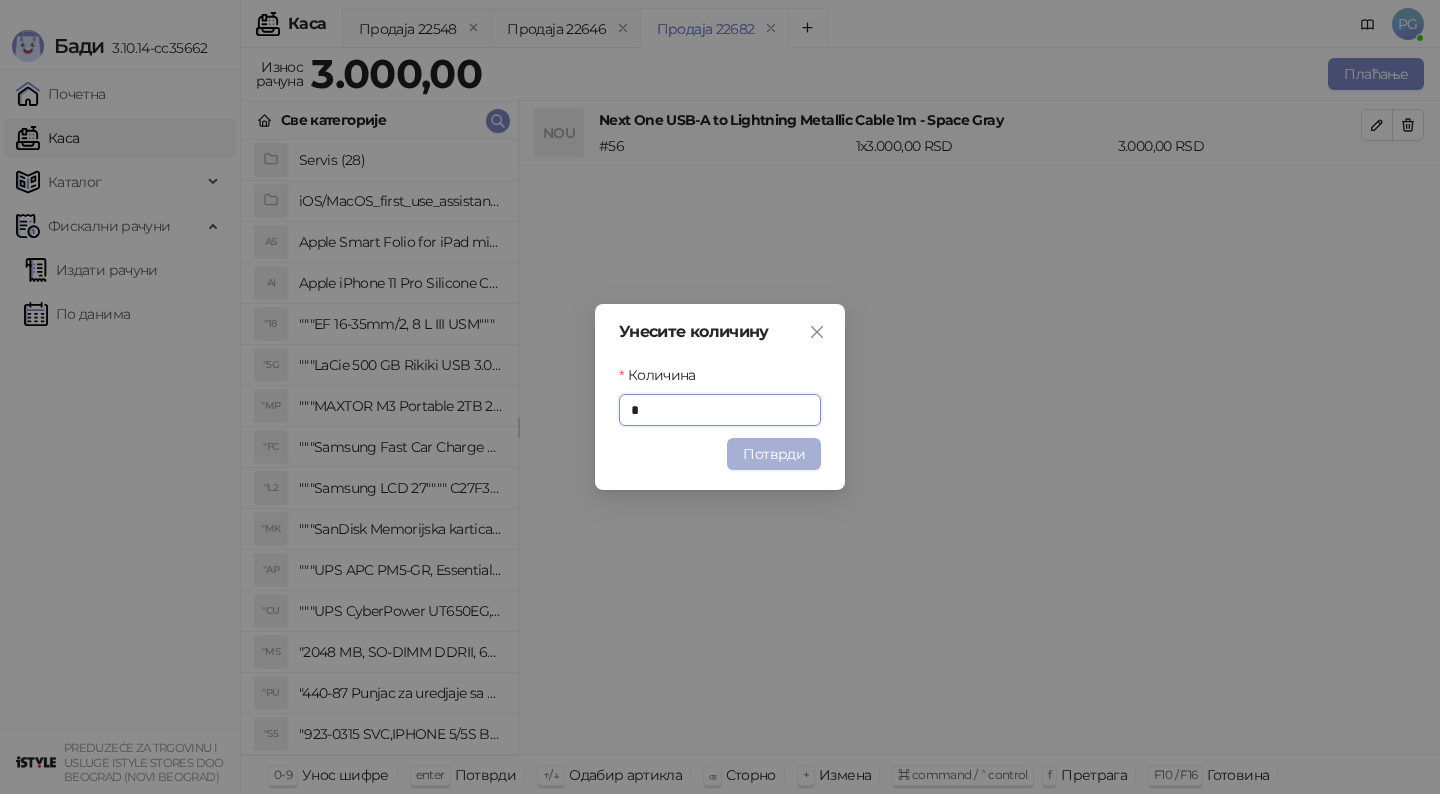 click on "Потврди" at bounding box center (774, 454) 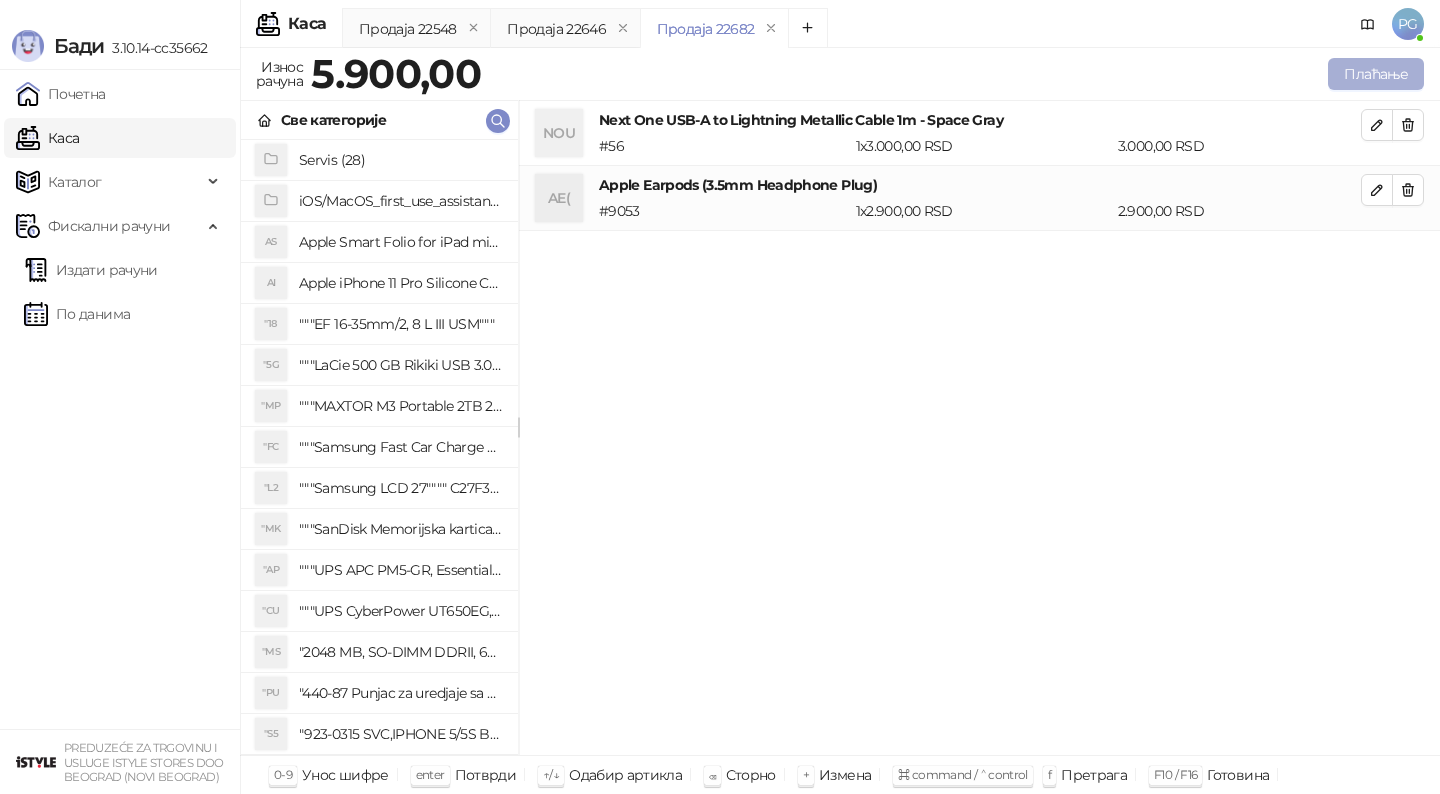 click on "Плаћање" at bounding box center [1376, 74] 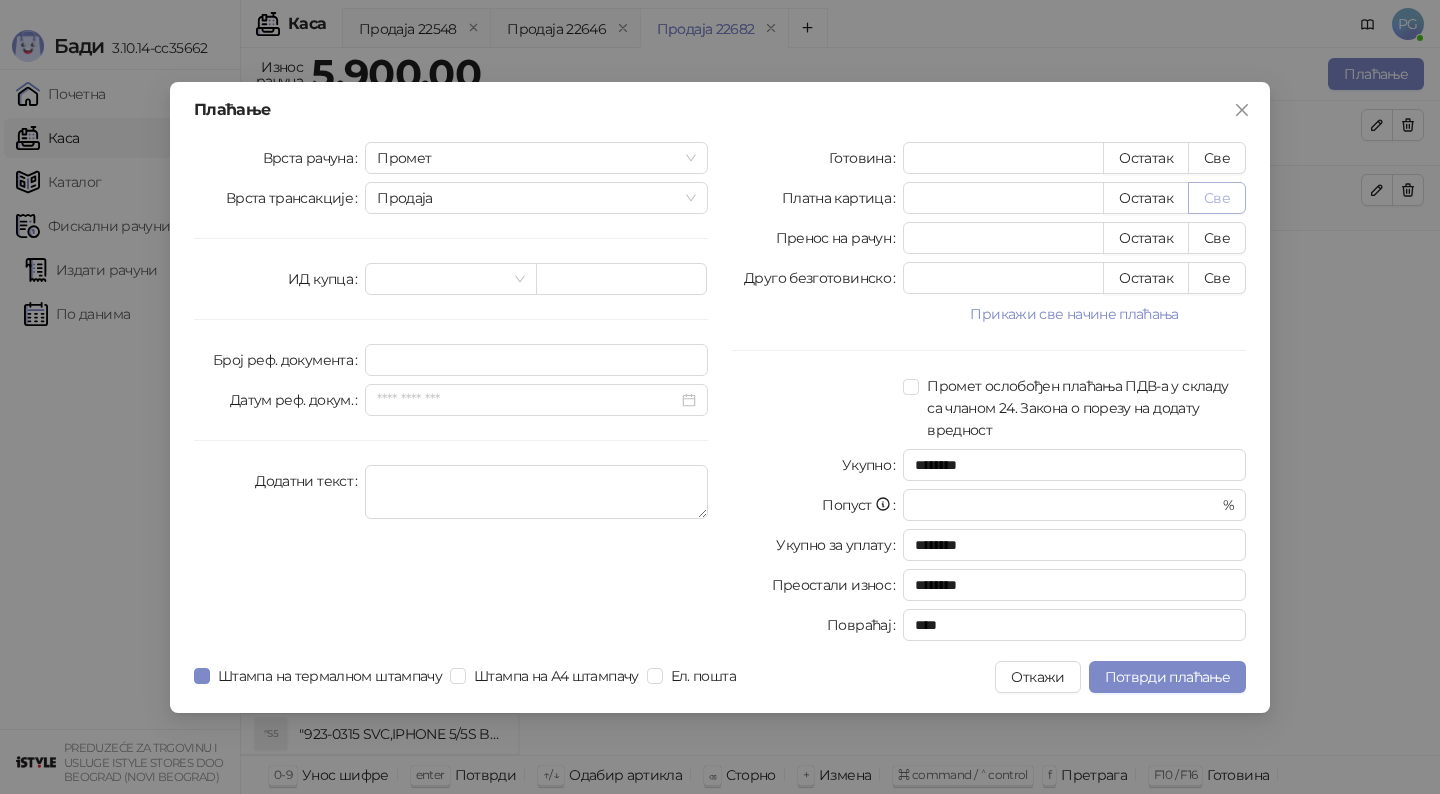 click on "Све" at bounding box center [1217, 198] 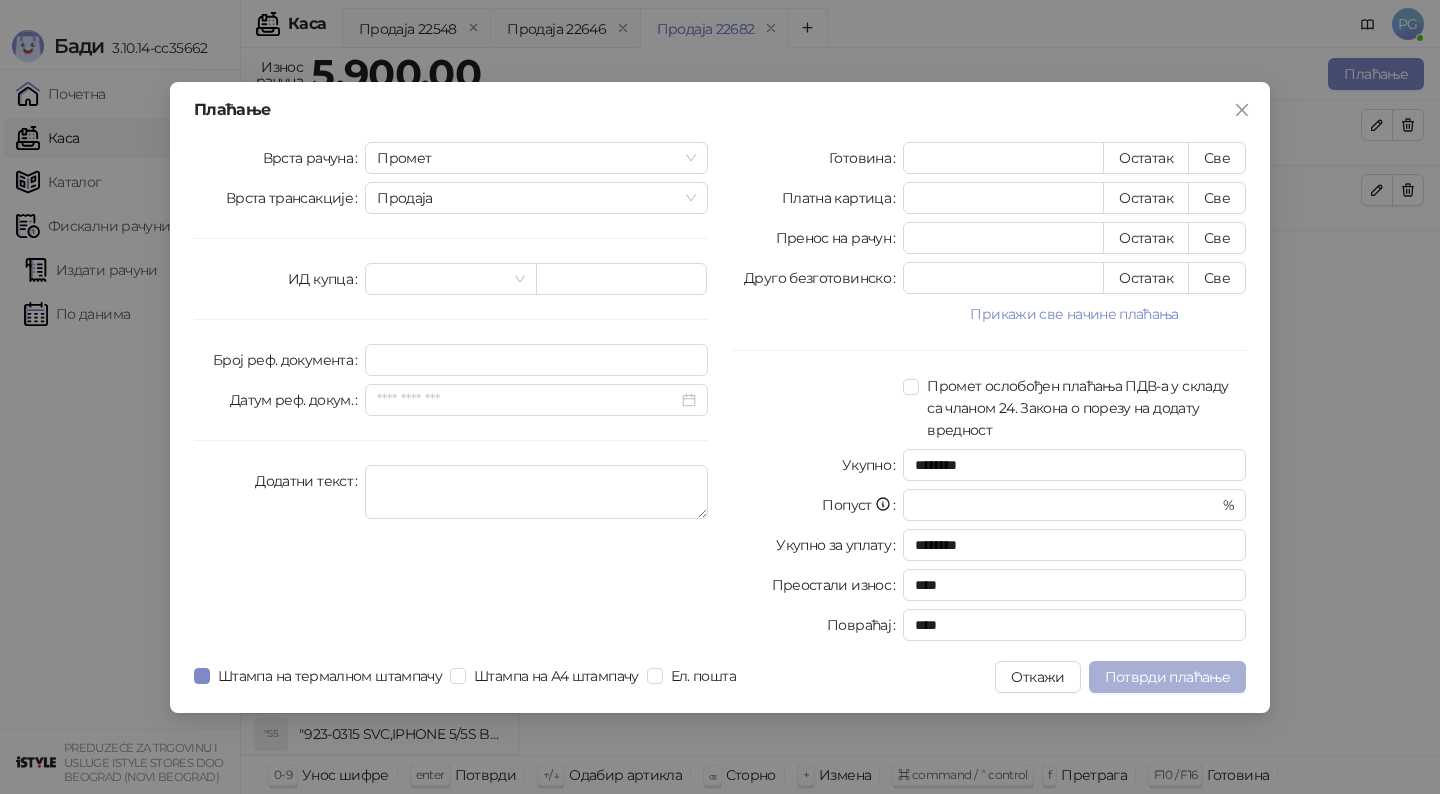 click on "Потврди плаћање" at bounding box center (1167, 677) 